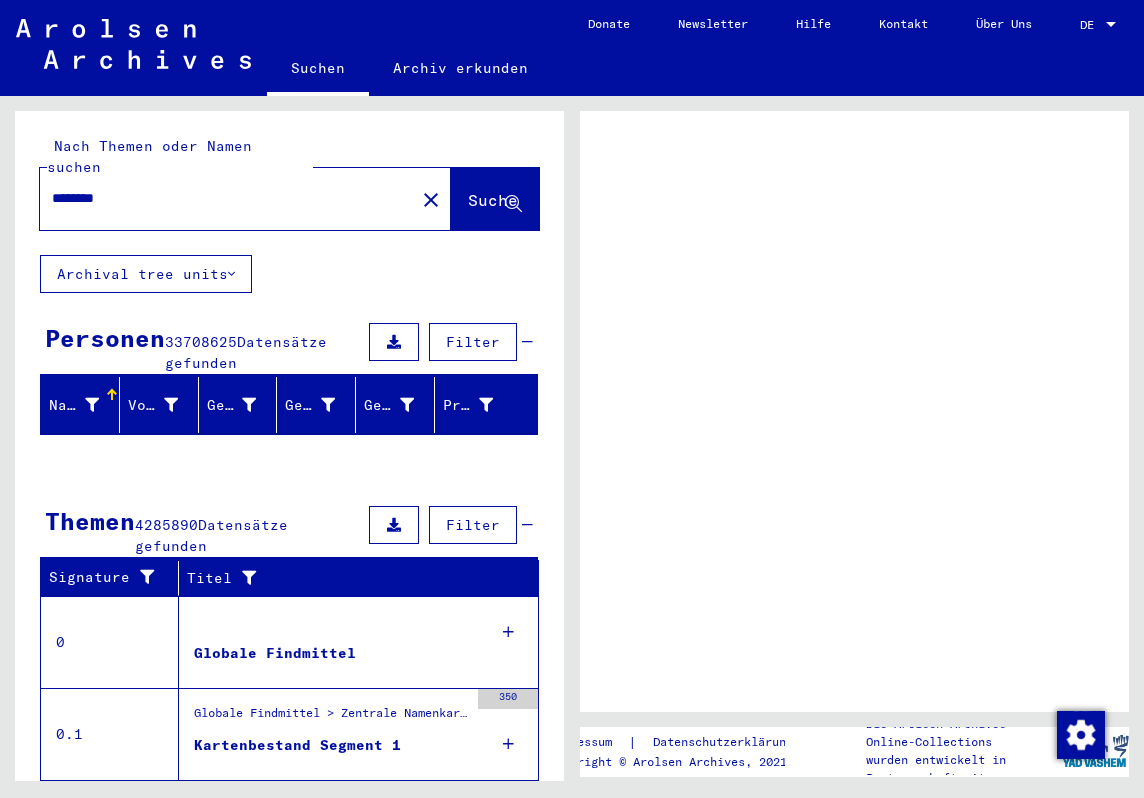 scroll, scrollTop: 0, scrollLeft: 0, axis: both 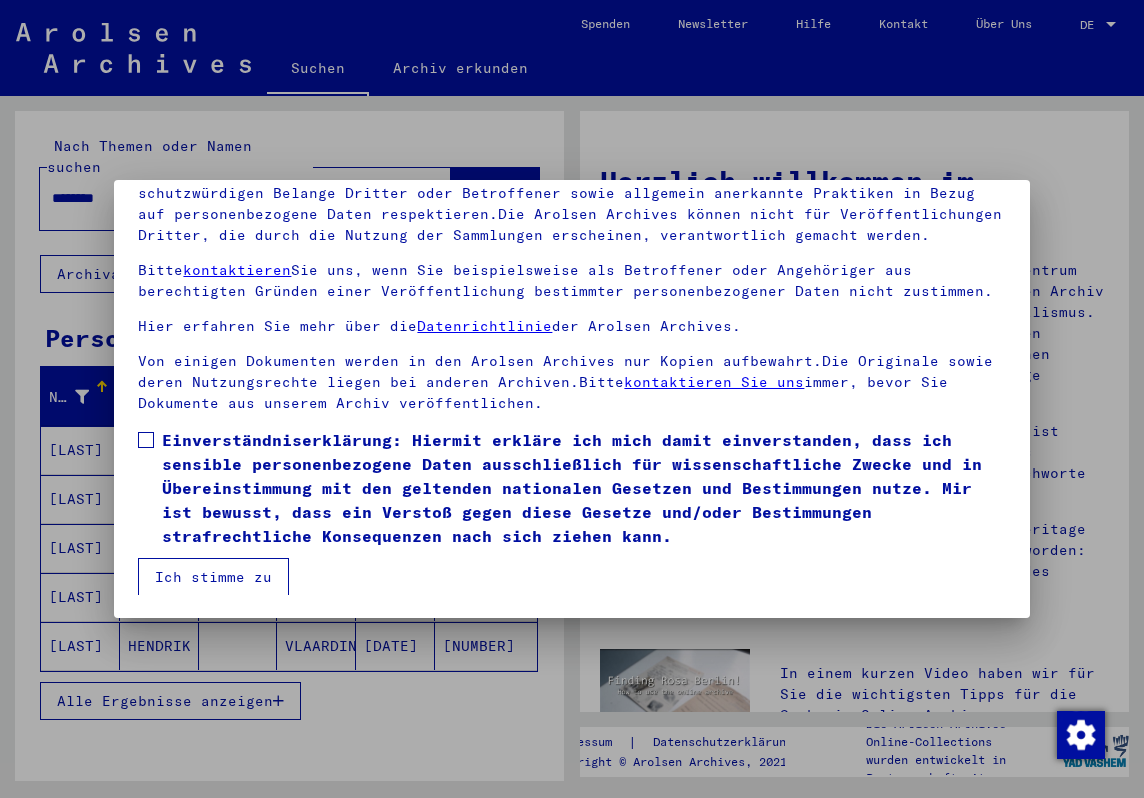 click at bounding box center (146, 440) 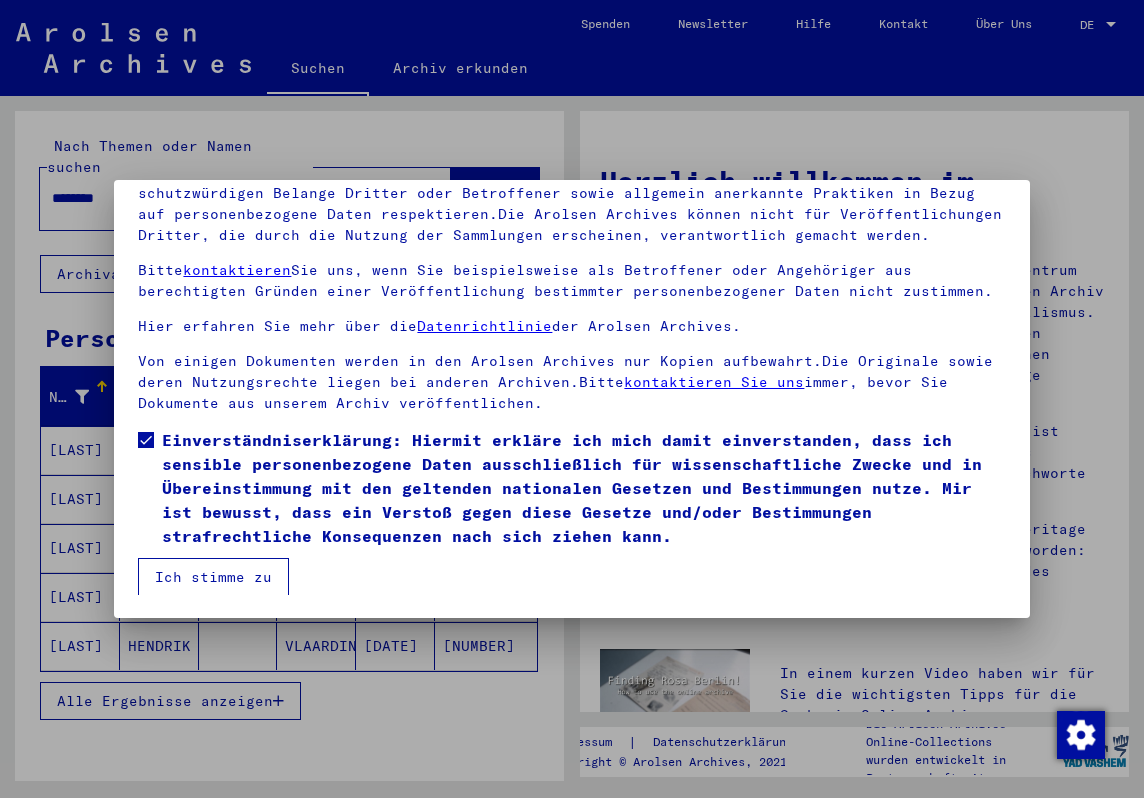 click on "Ich stimme zu" at bounding box center (213, 577) 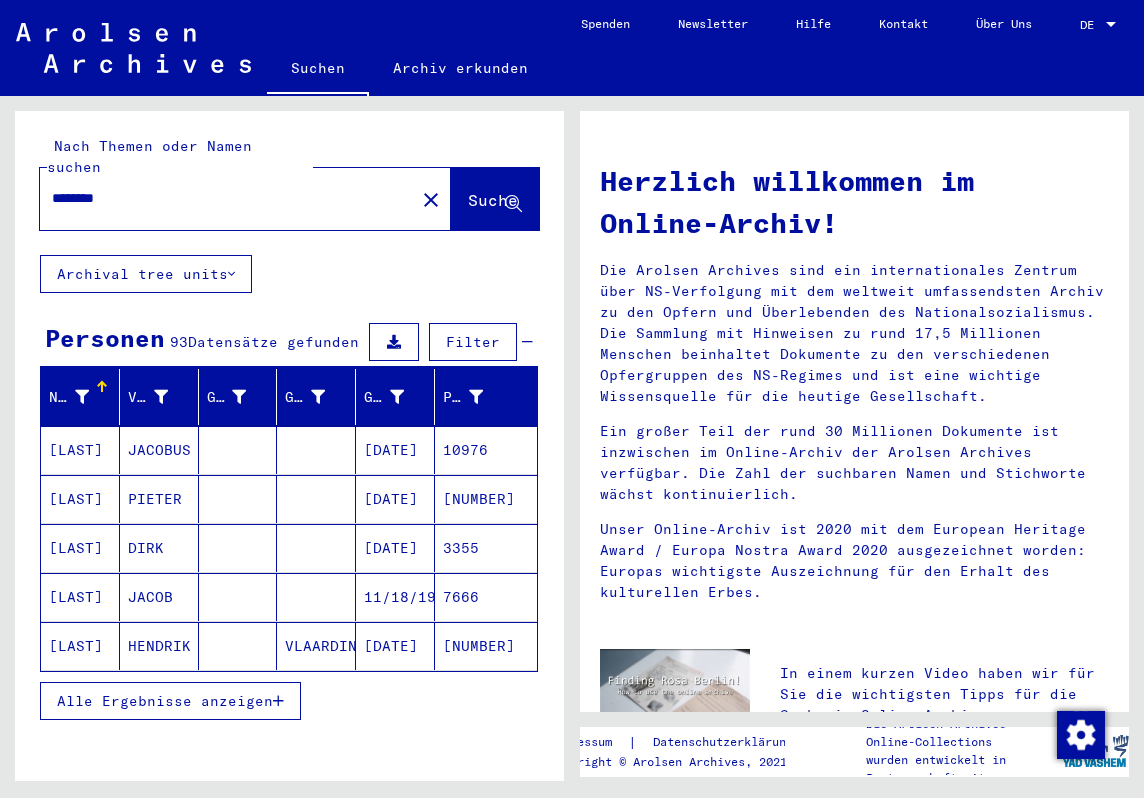 click on "[LAST]" at bounding box center (80, 548) 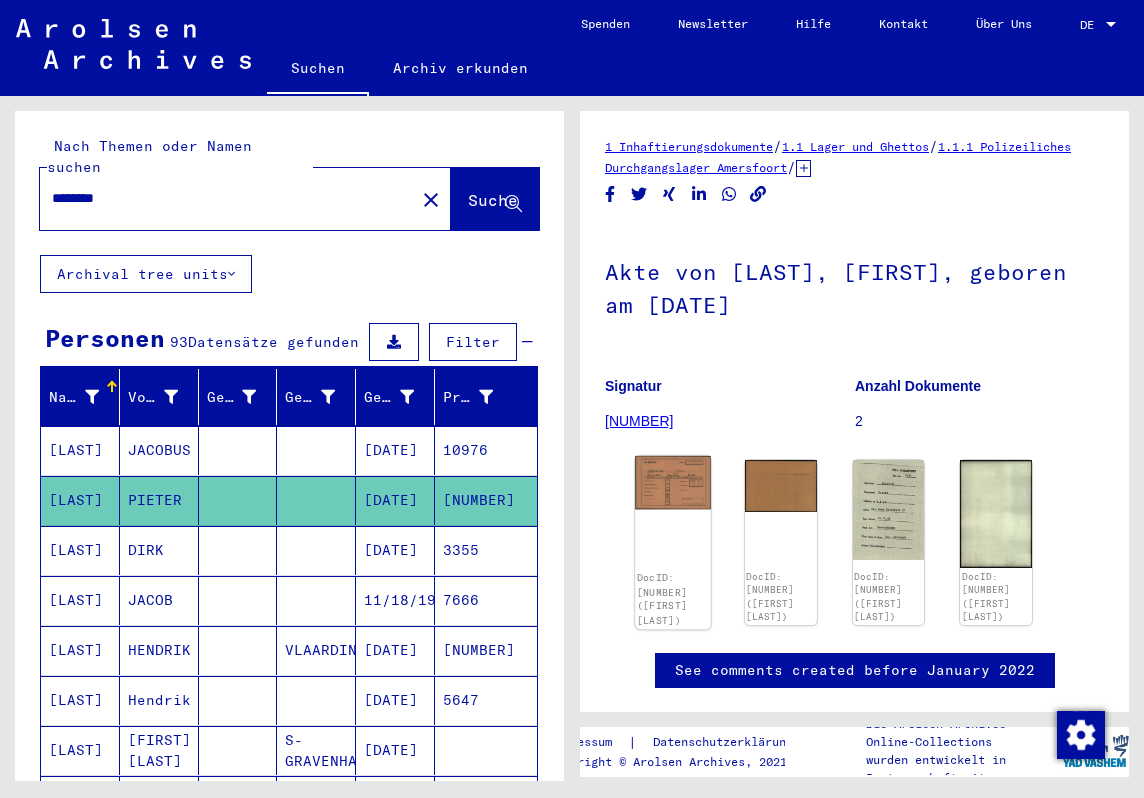 click 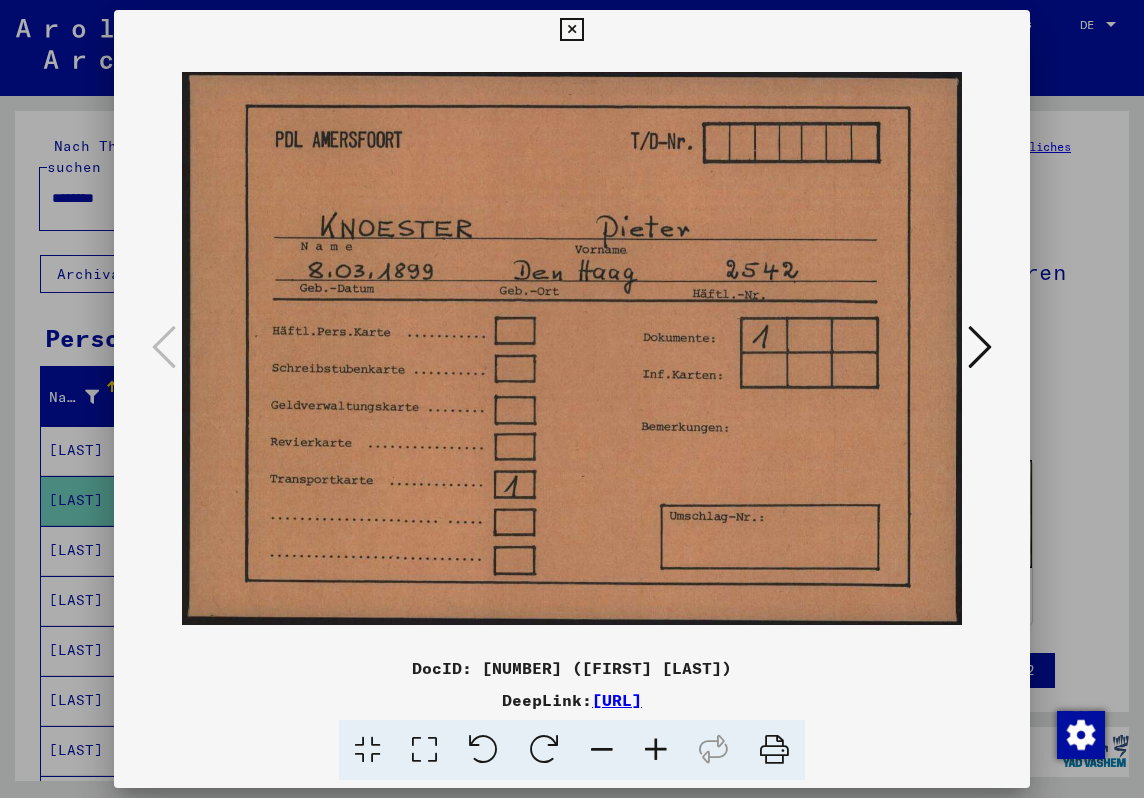 click at bounding box center [980, 347] 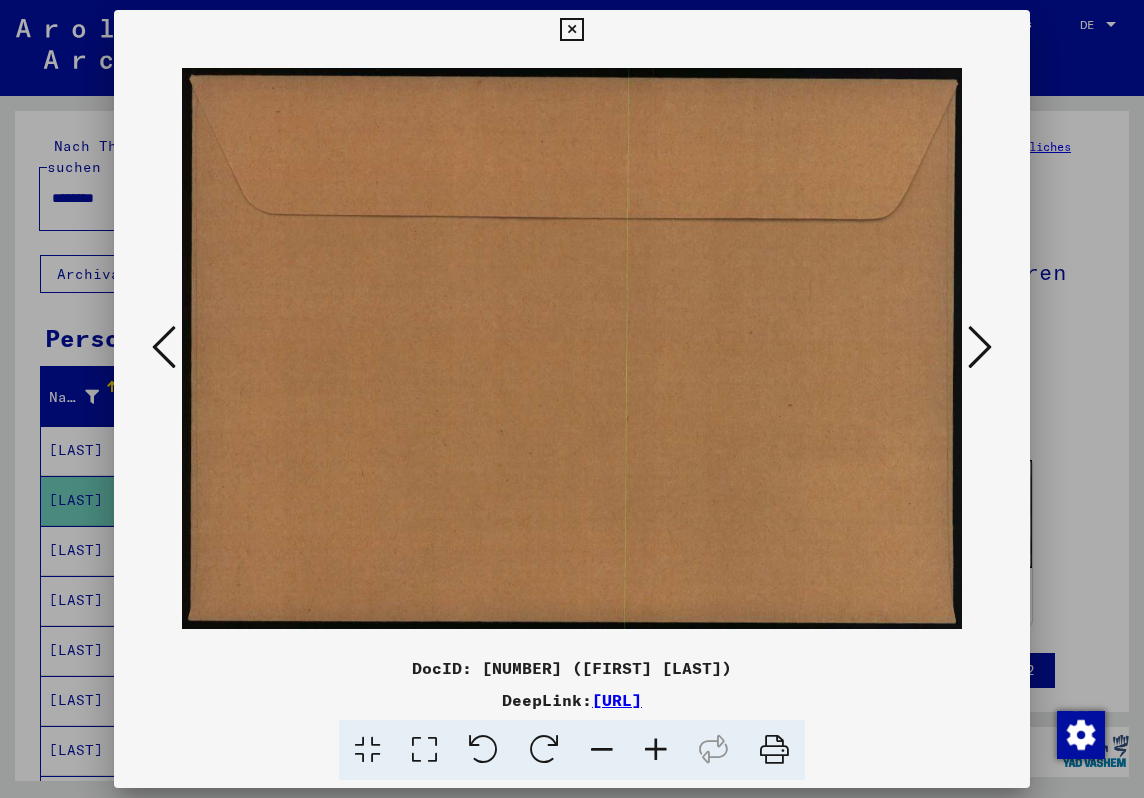 click at bounding box center (980, 347) 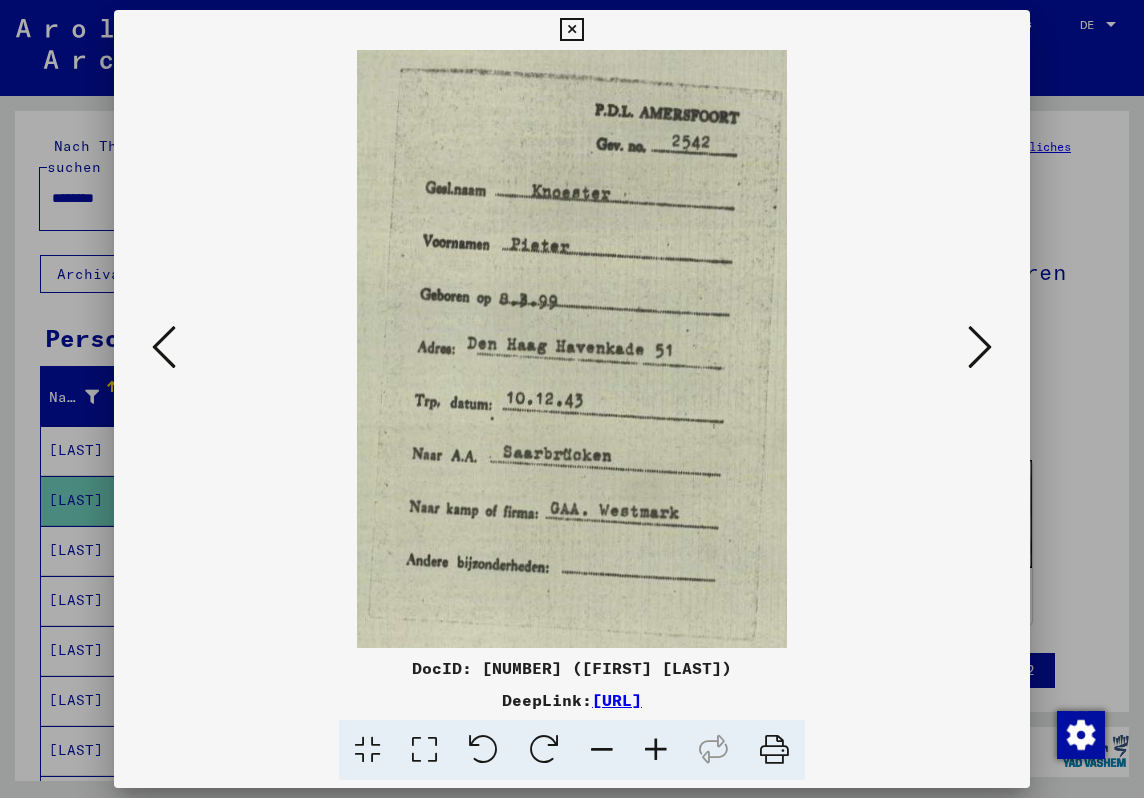 click at bounding box center (980, 347) 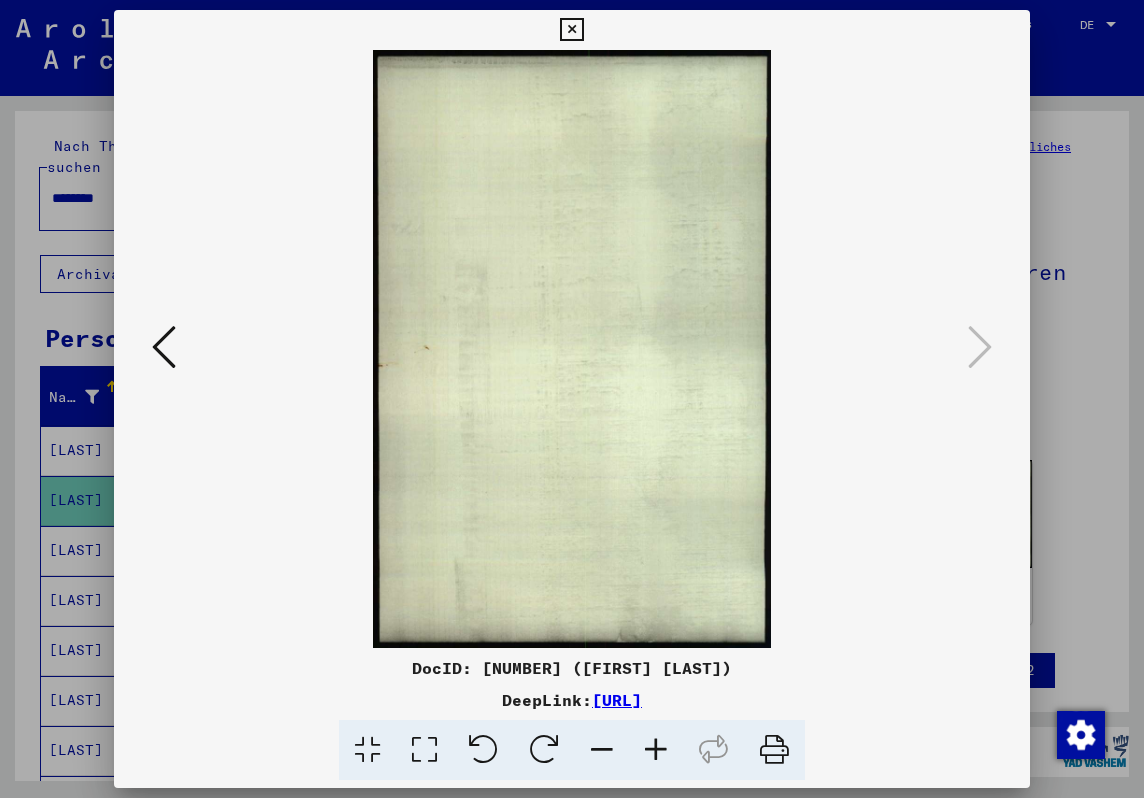 click at bounding box center [571, 30] 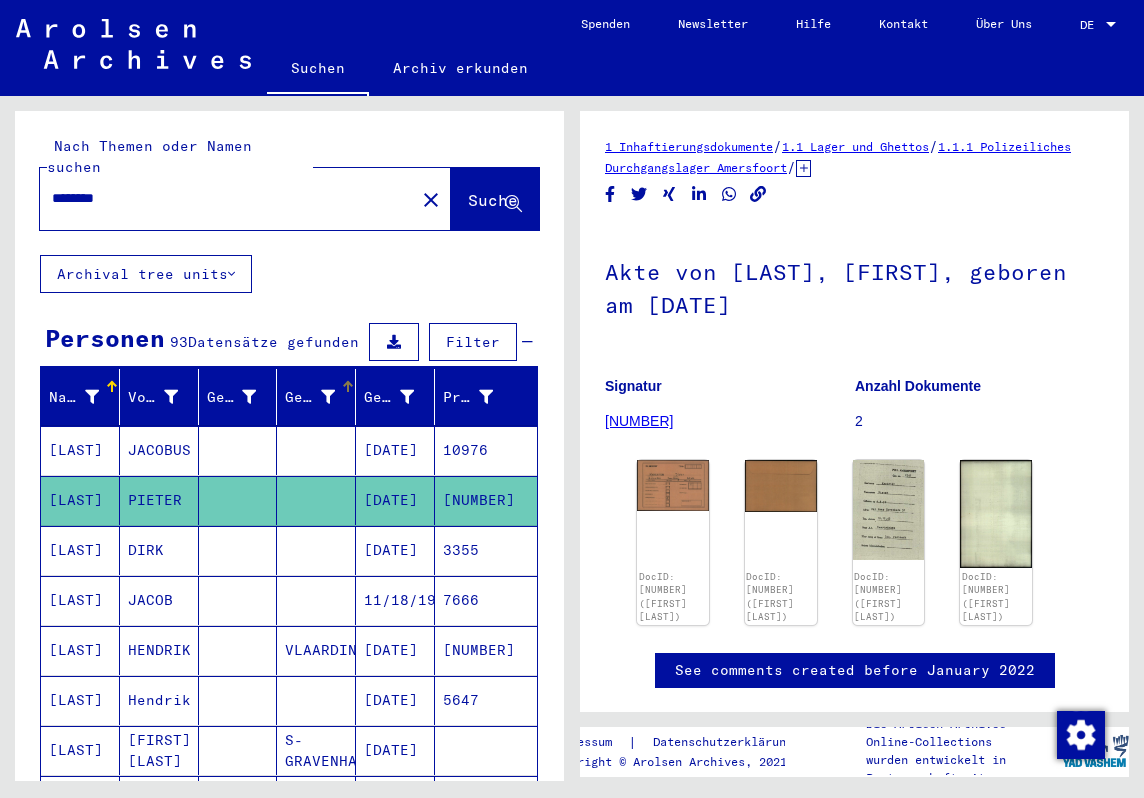 scroll, scrollTop: 104, scrollLeft: 0, axis: vertical 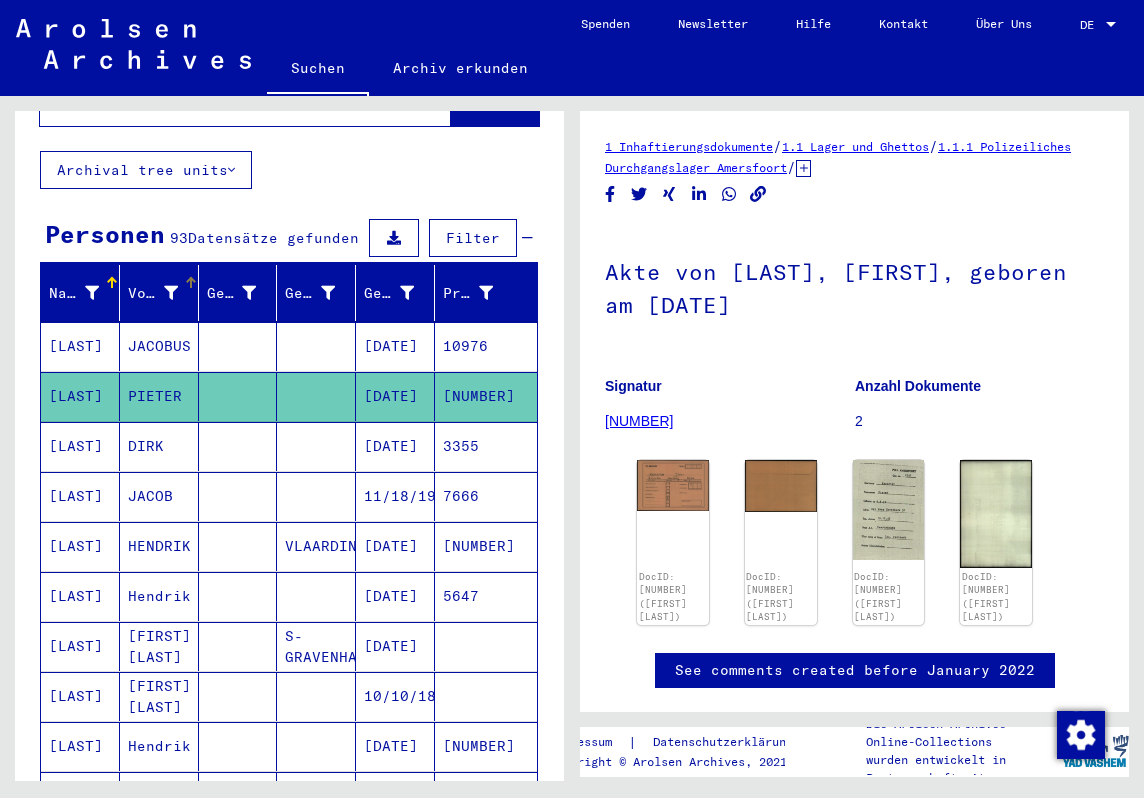 click on "Vorname" at bounding box center (153, 293) 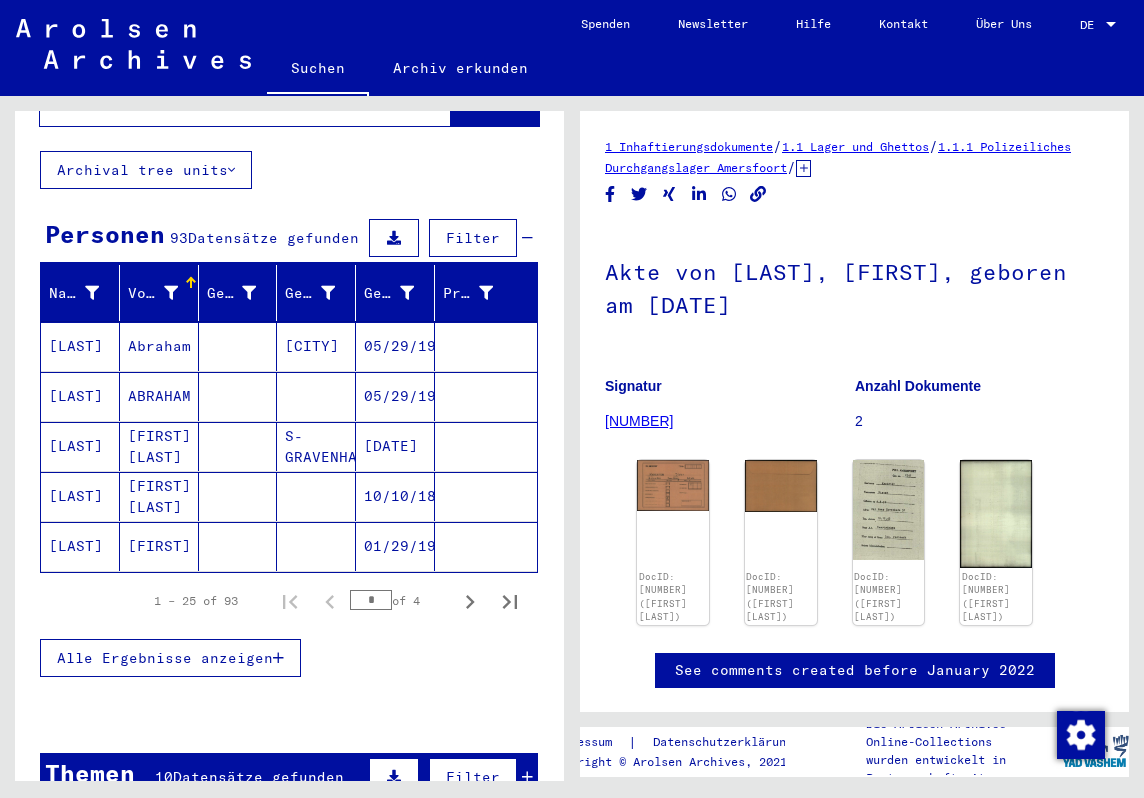 click on "Alle Ergebnisse anzeigen" at bounding box center [165, 658] 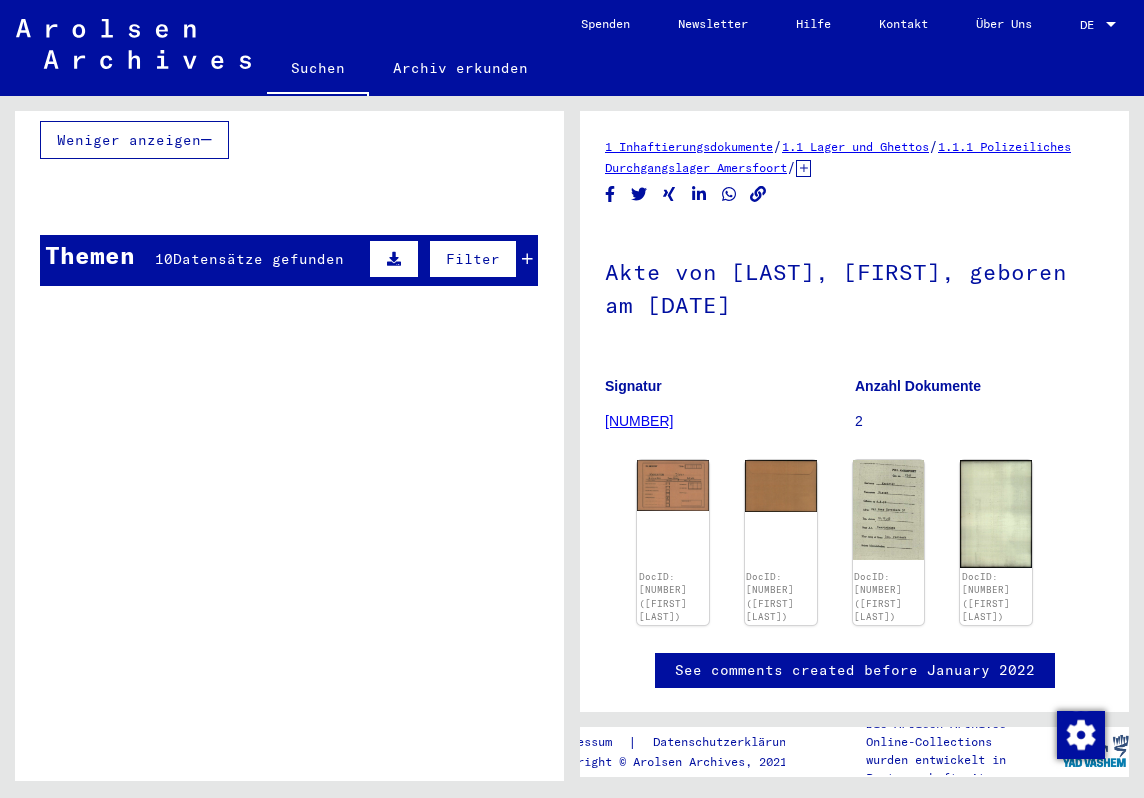 scroll, scrollTop: 1358, scrollLeft: 0, axis: vertical 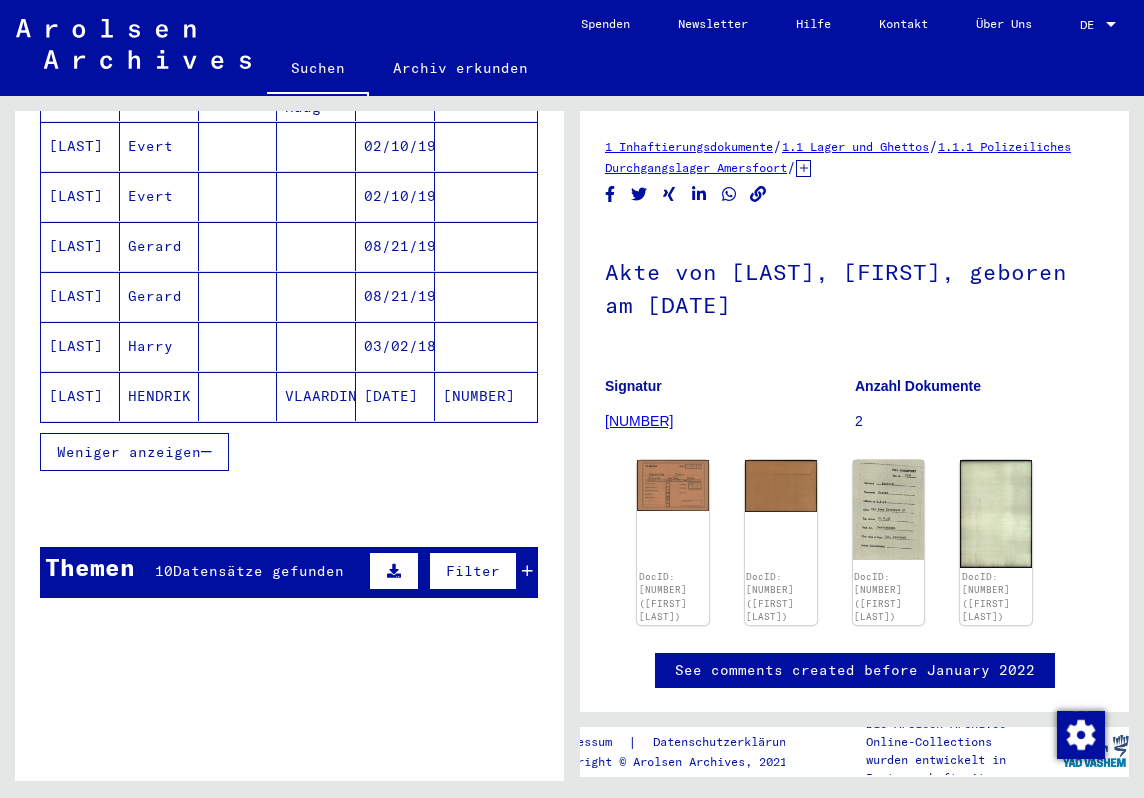 click on "Weniger anzeigen" at bounding box center (134, 452) 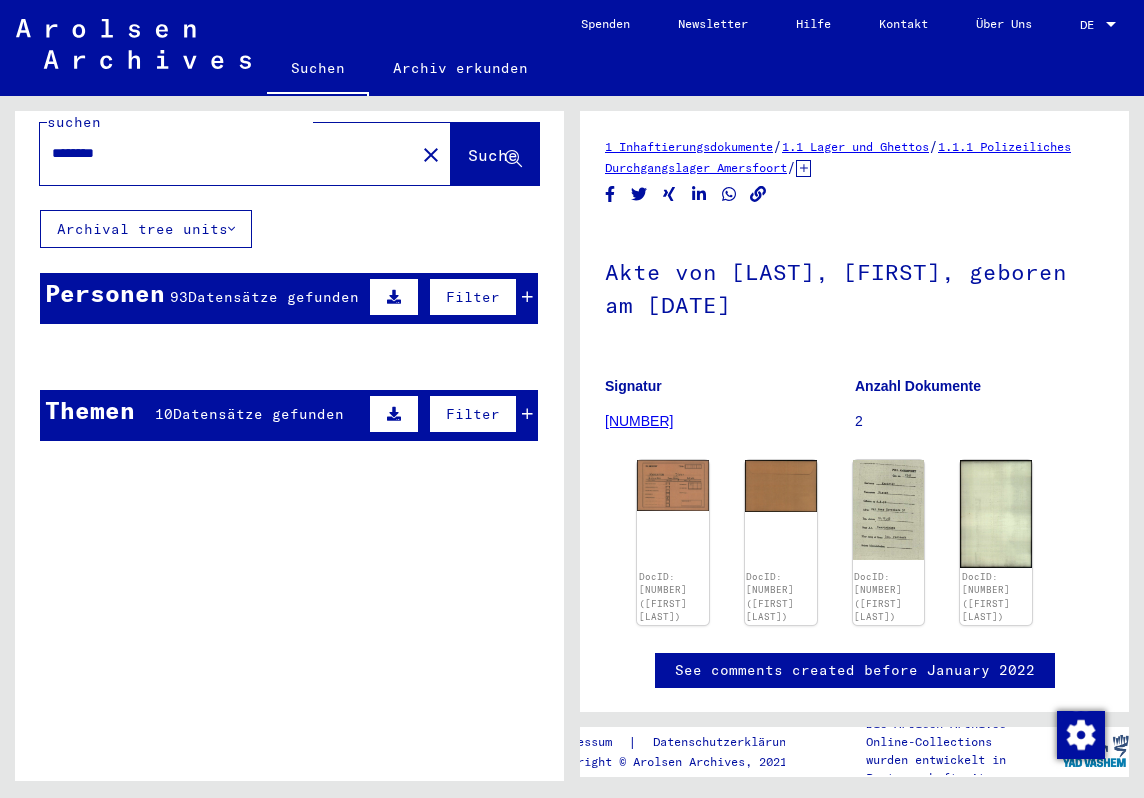 scroll, scrollTop: 0, scrollLeft: 0, axis: both 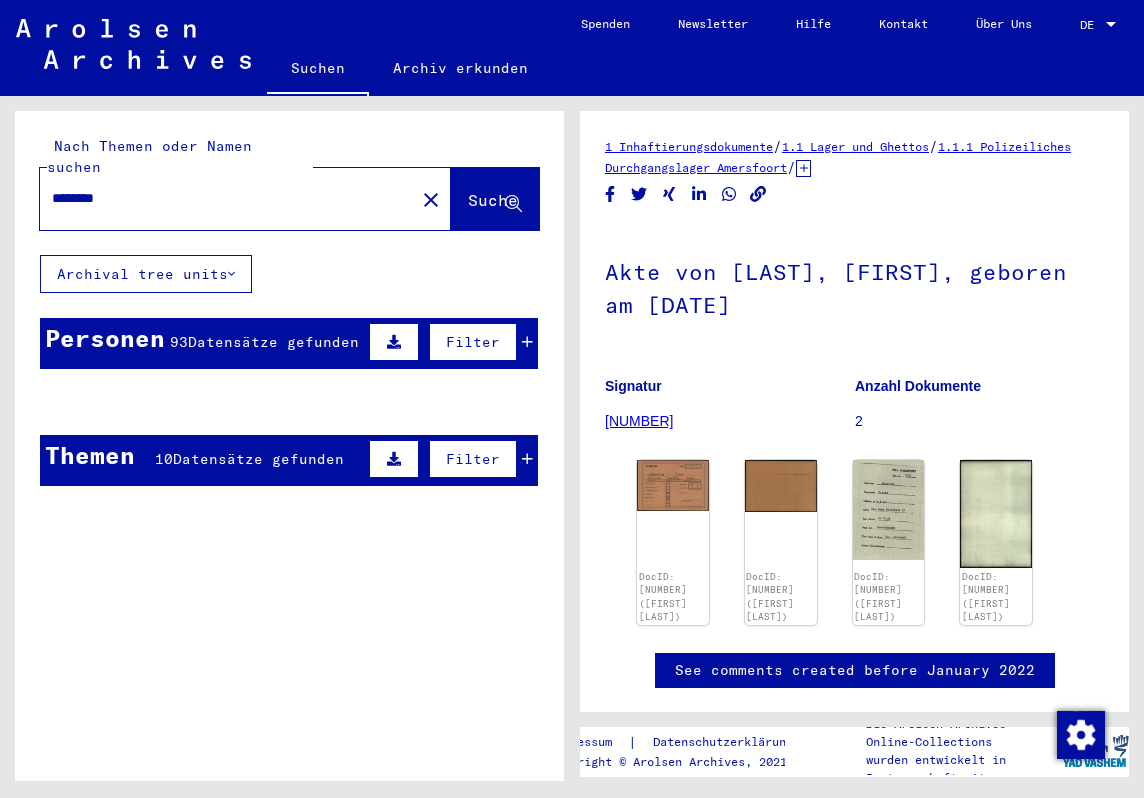 click on "Datensätze gefunden" at bounding box center [273, 342] 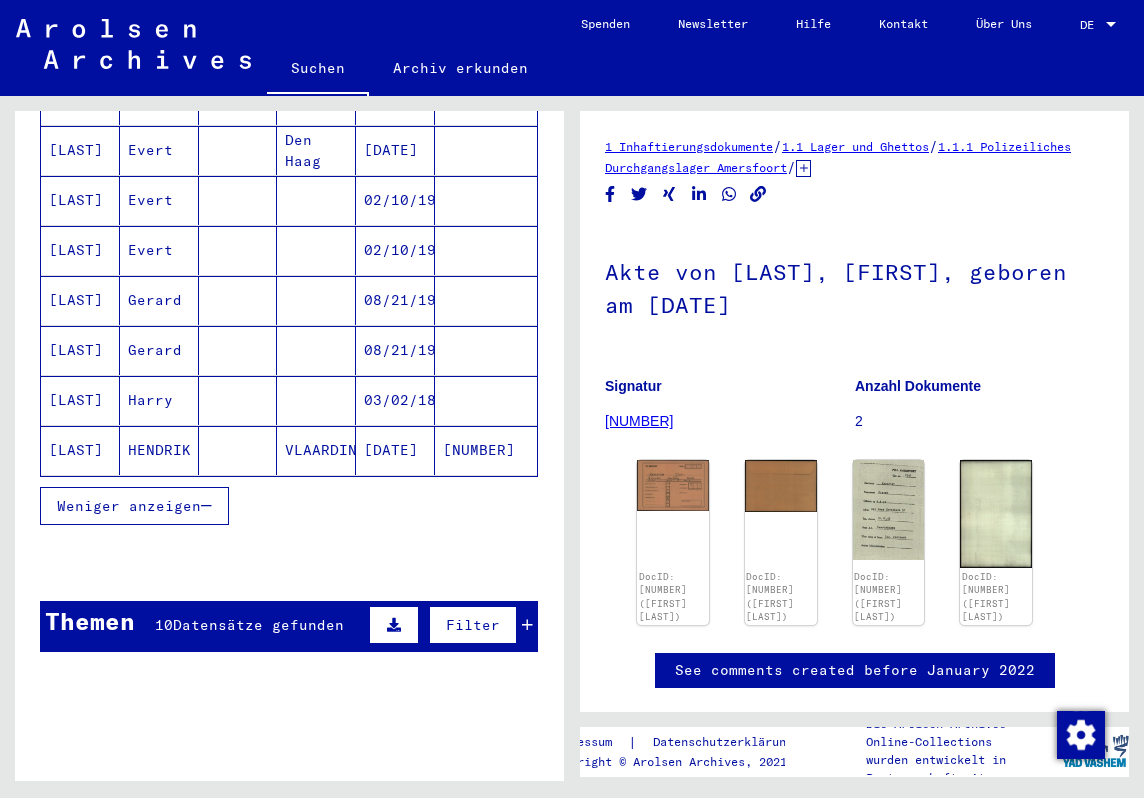 scroll, scrollTop: 1248, scrollLeft: 0, axis: vertical 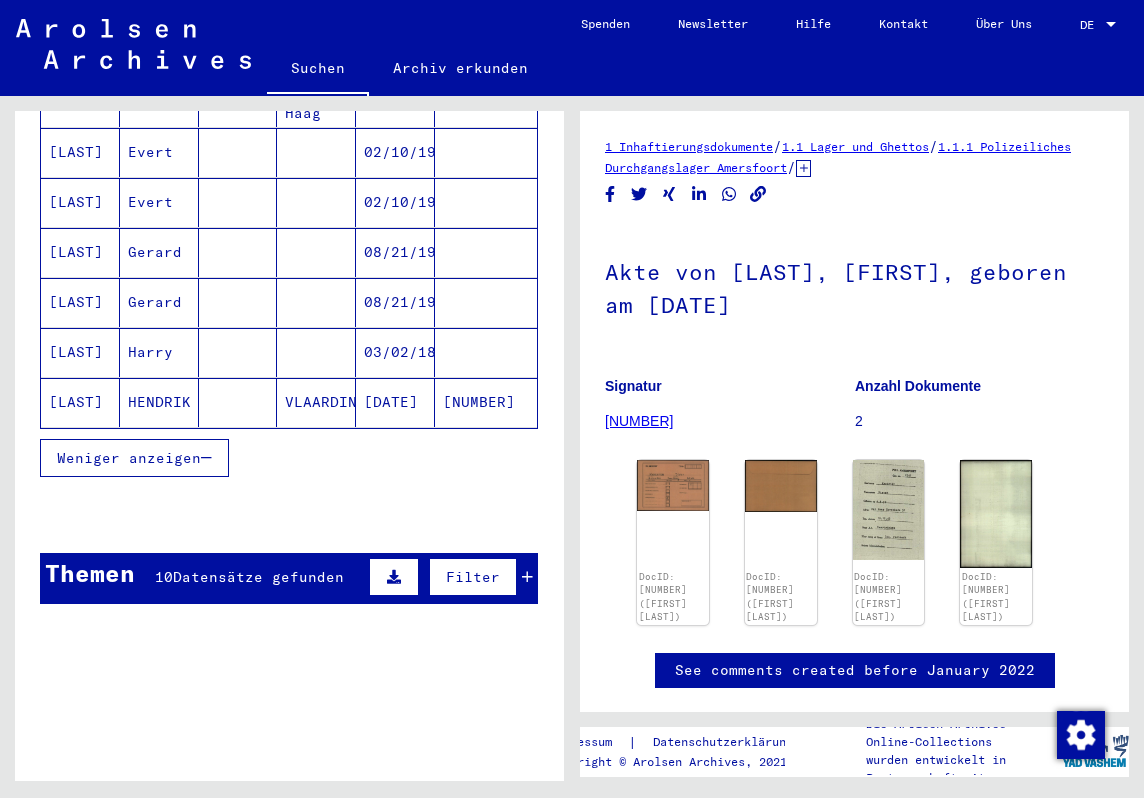 click on "Datensätze gefunden" at bounding box center [258, 577] 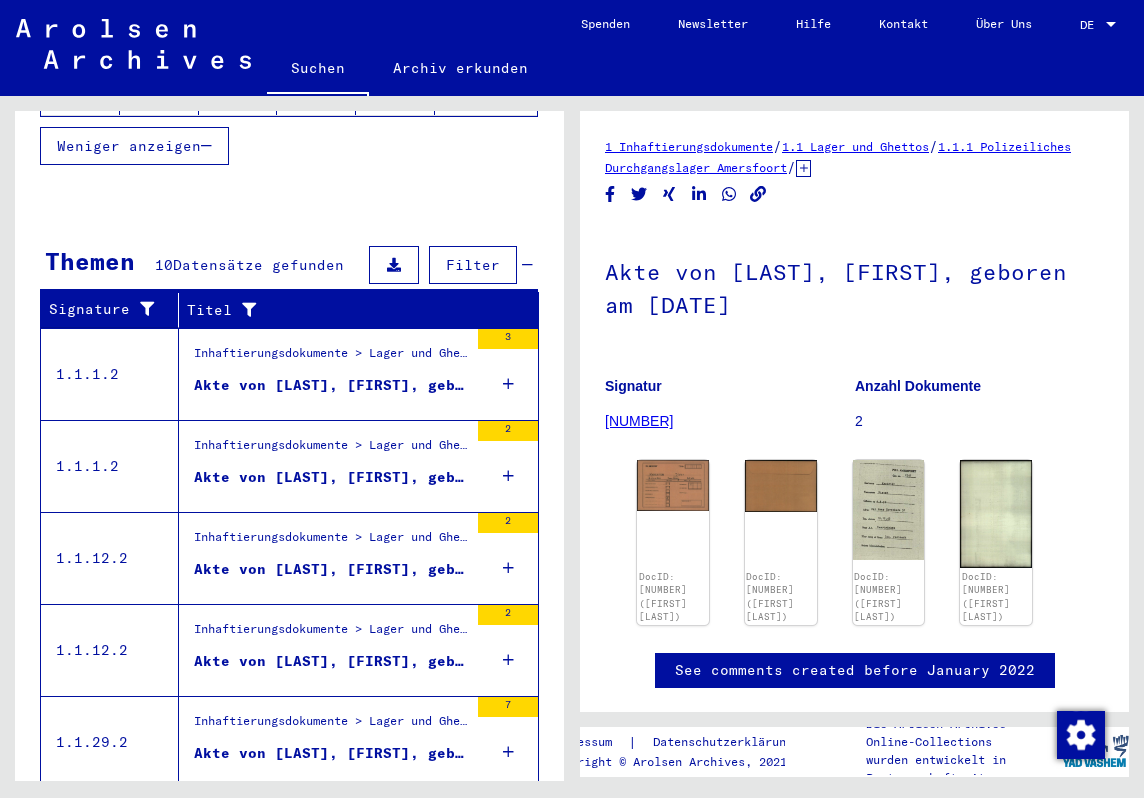 scroll, scrollTop: 1582, scrollLeft: 0, axis: vertical 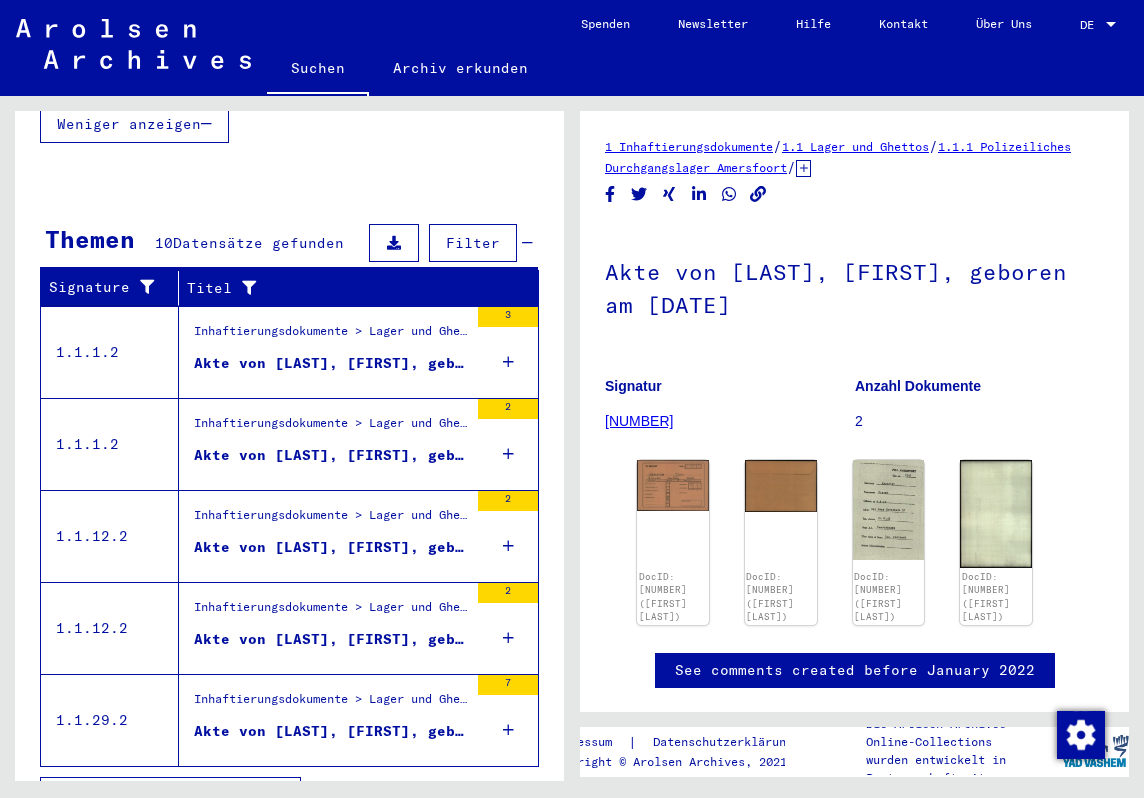 click on "Alle Ergebnisse anzeigen" at bounding box center [165, 796] 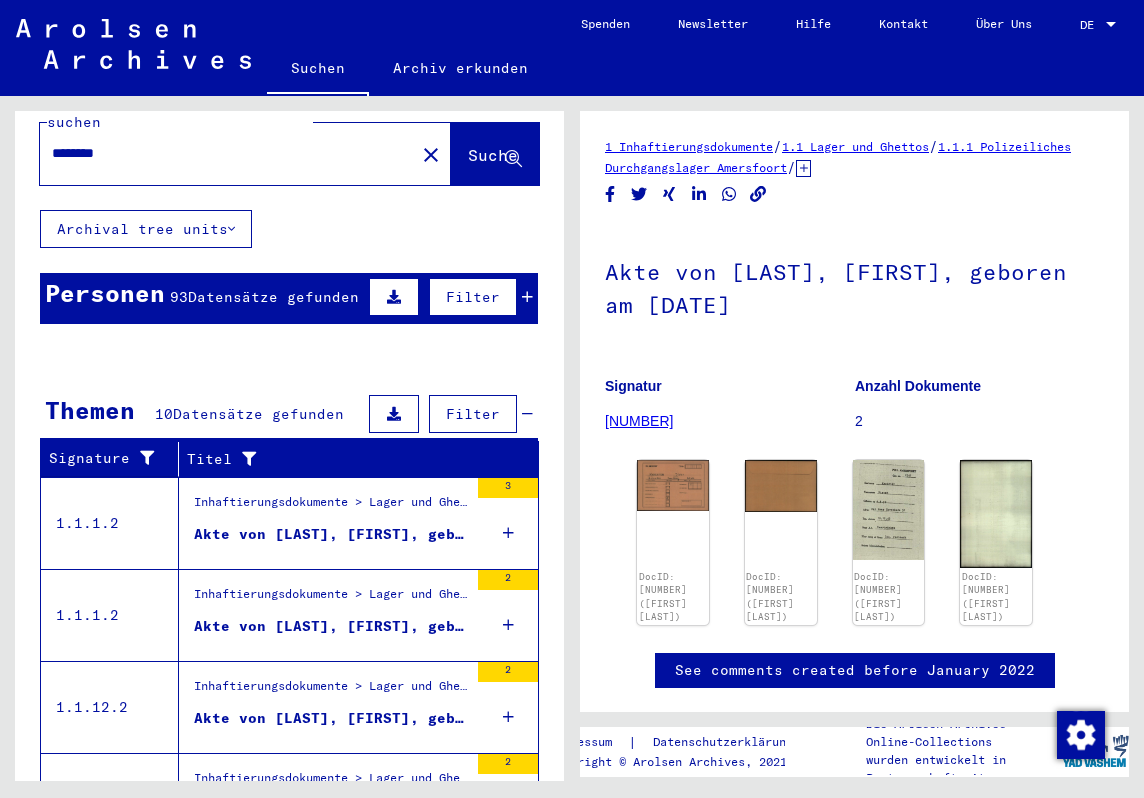 scroll, scrollTop: 0, scrollLeft: 0, axis: both 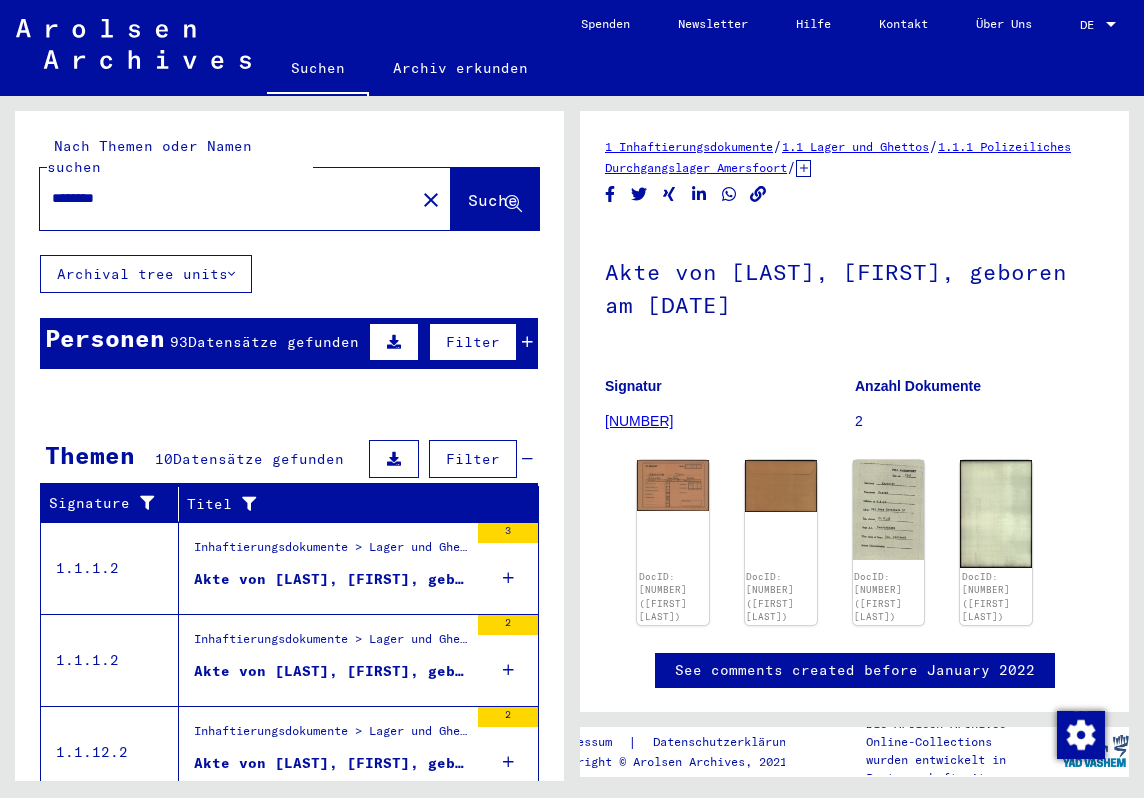 click on "Datensätze gefunden" at bounding box center [273, 342] 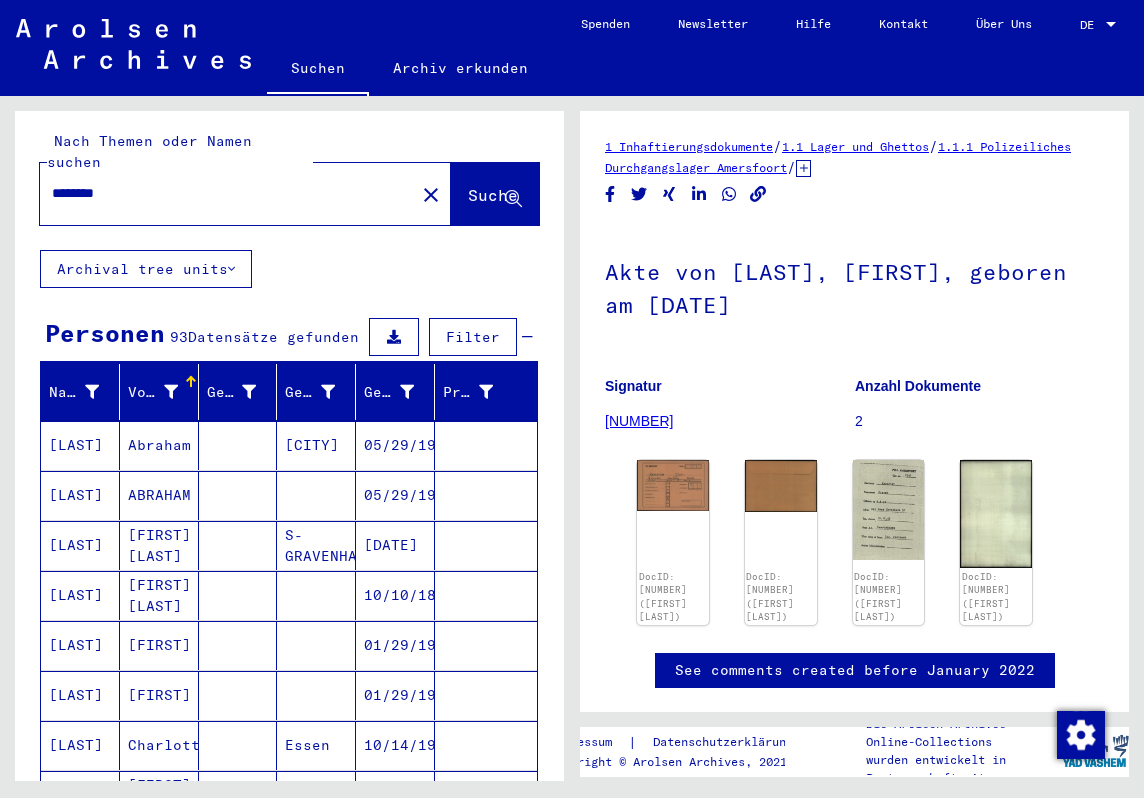 scroll, scrollTop: 0, scrollLeft: 0, axis: both 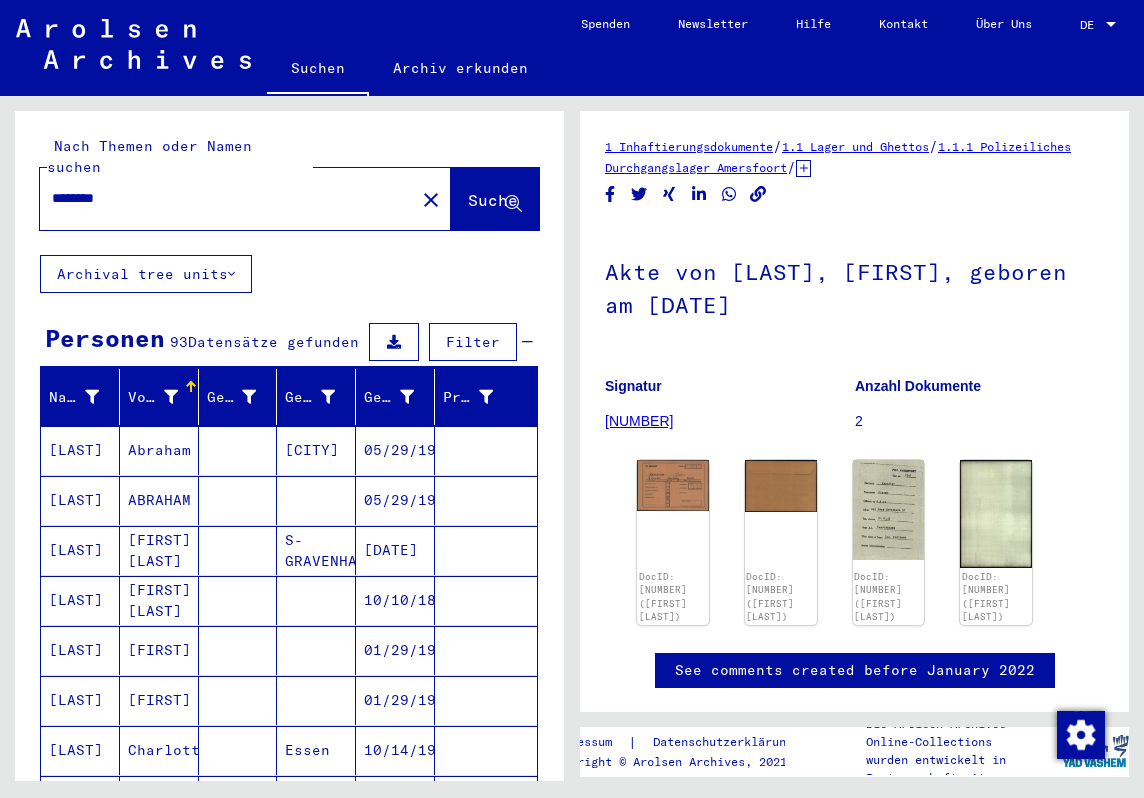 click on "********" at bounding box center (227, 198) 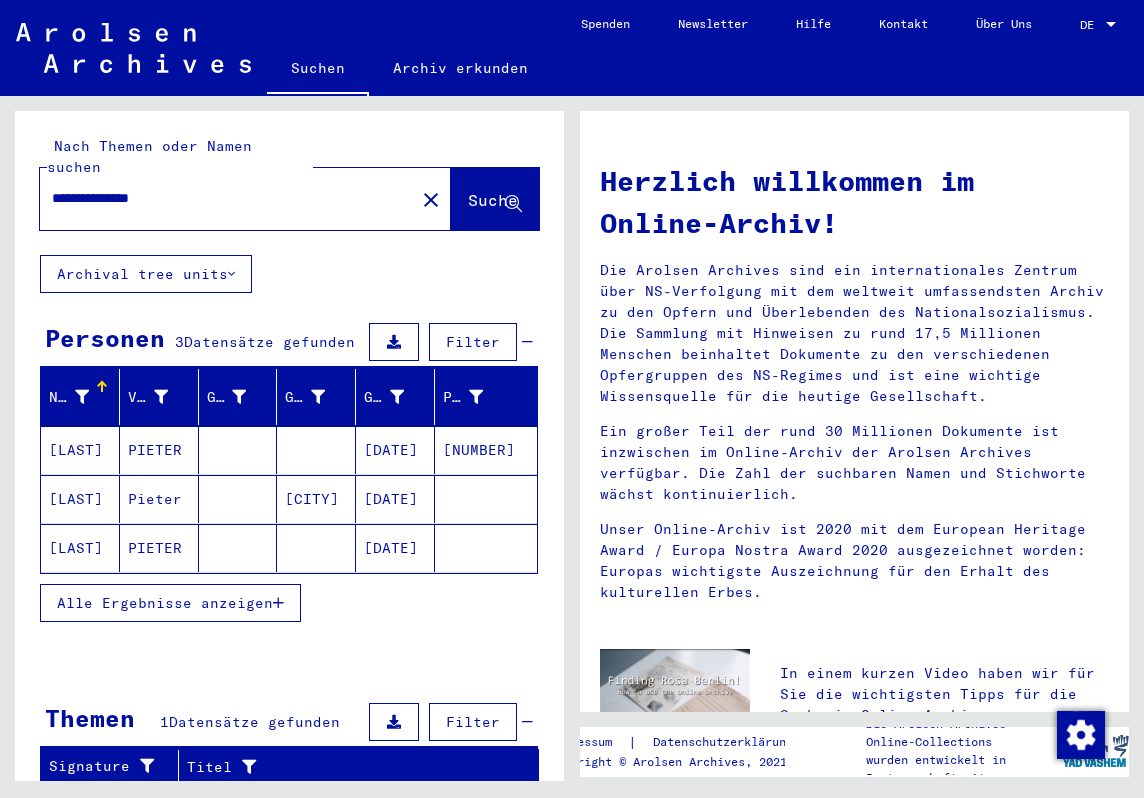 click on "PIETER" 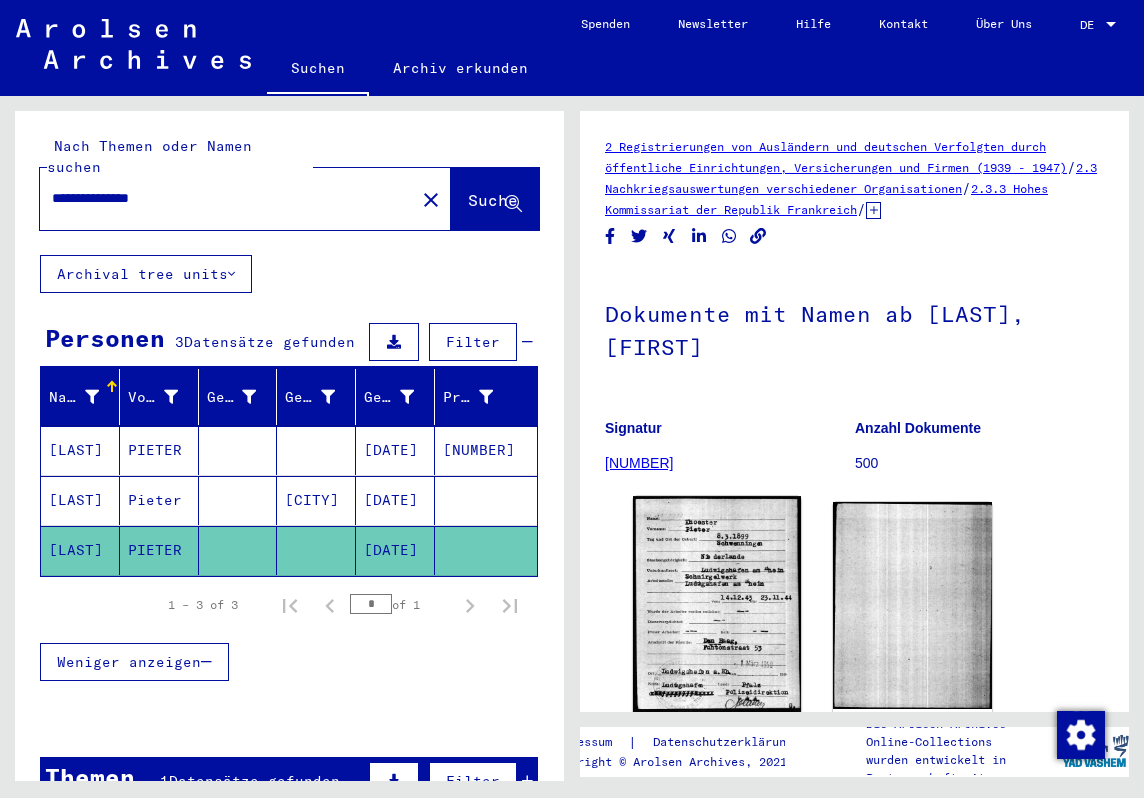 click 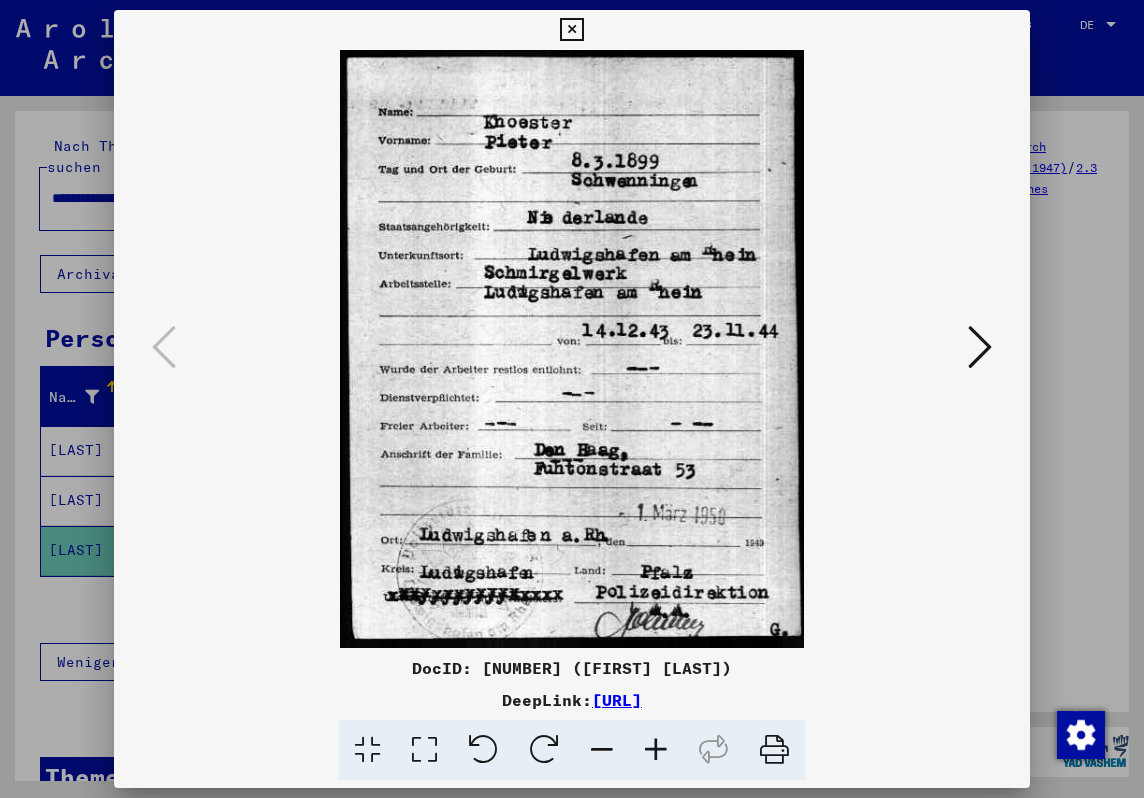 click at bounding box center [980, 347] 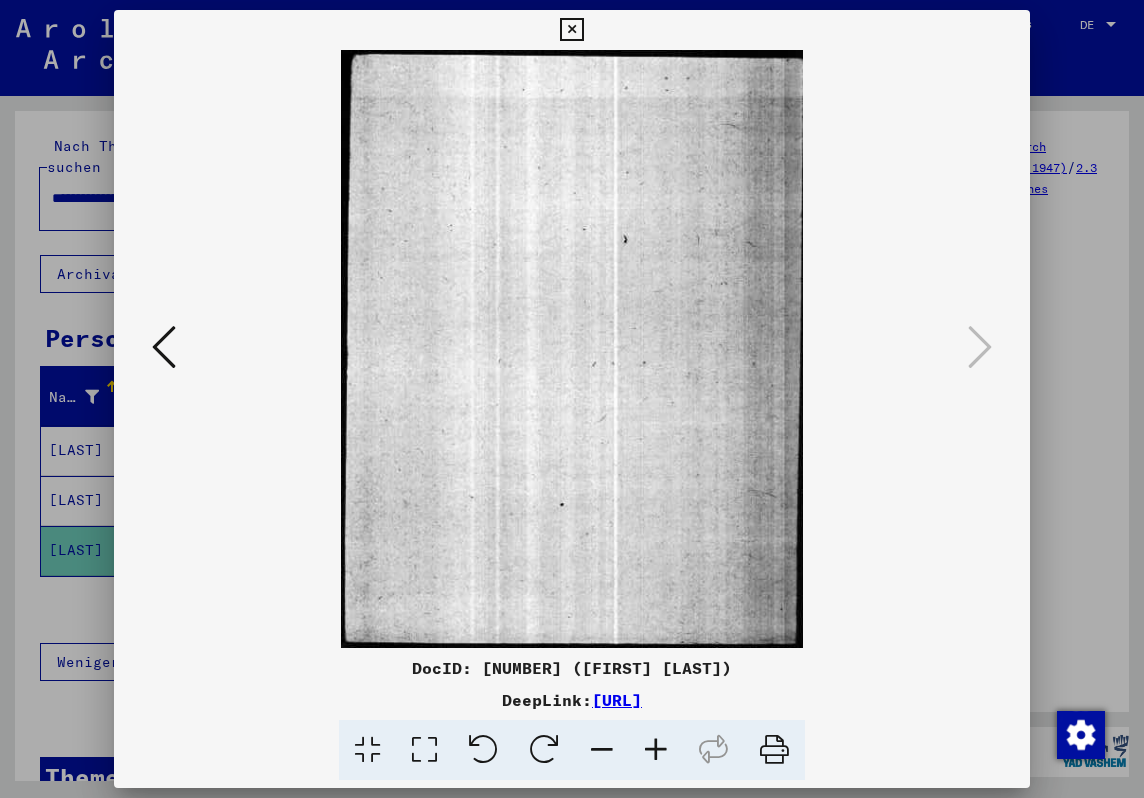 click at bounding box center (571, 30) 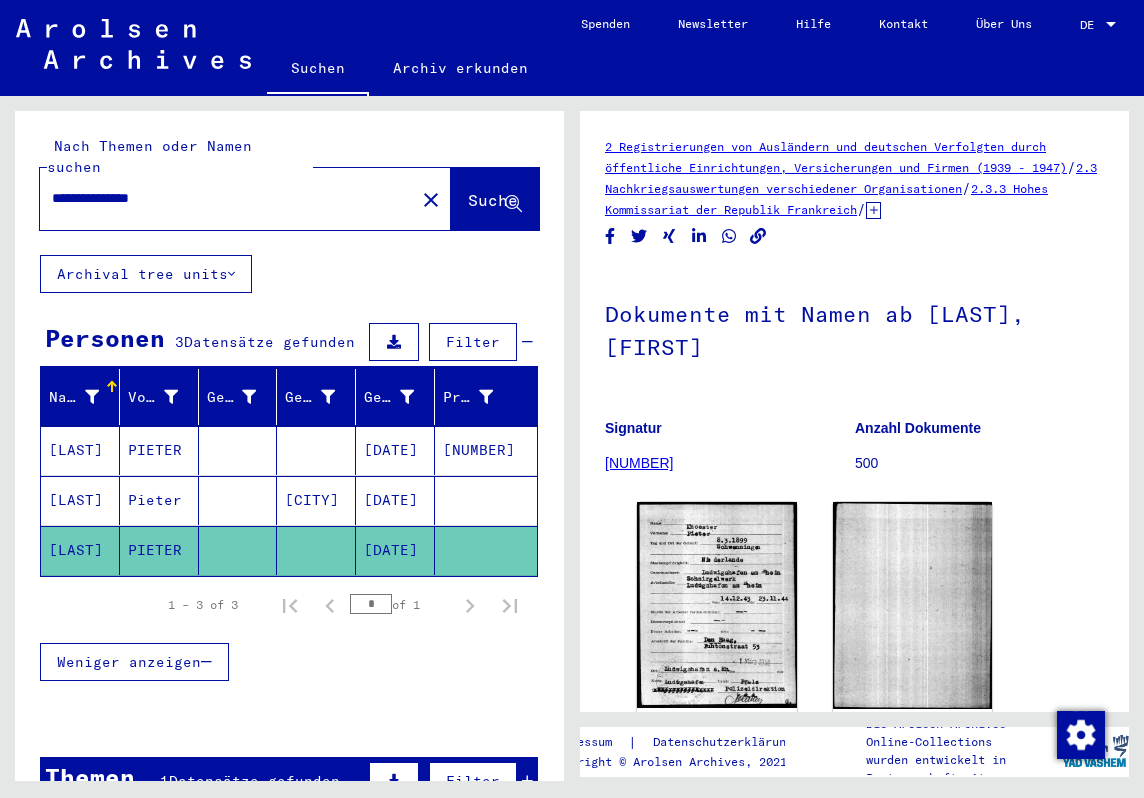 click at bounding box center (316, 500) 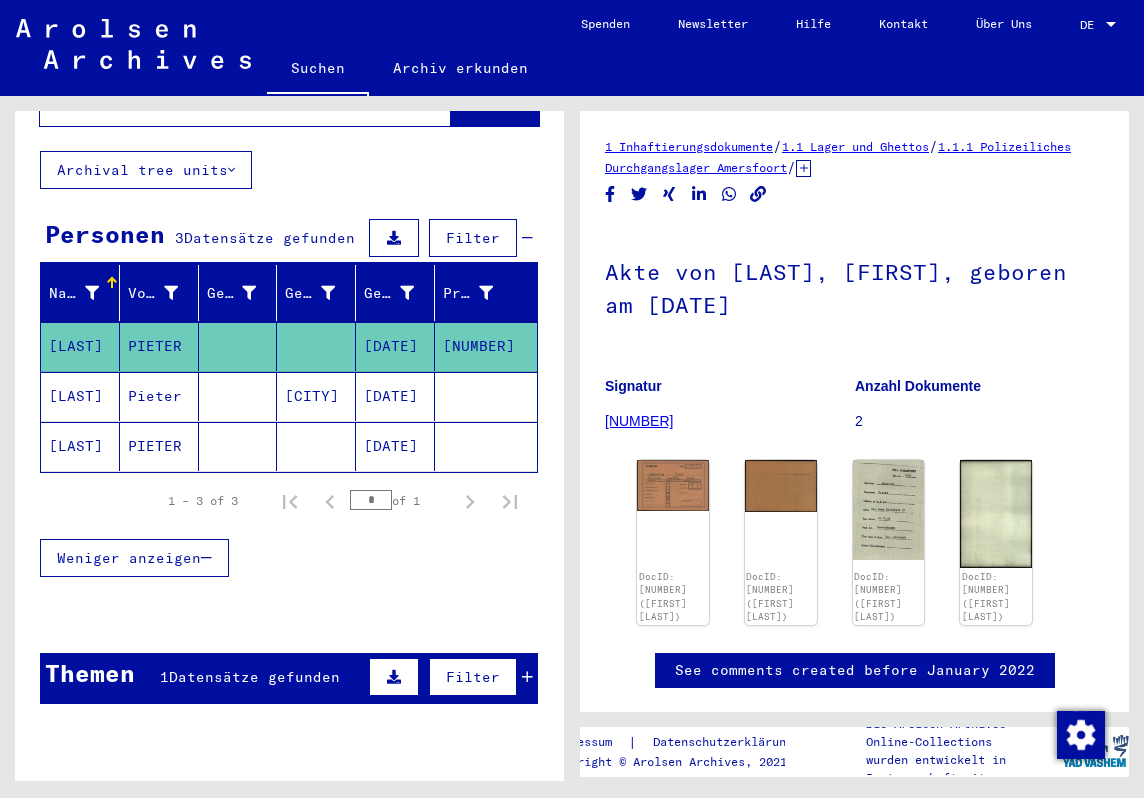 scroll, scrollTop: 170, scrollLeft: 0, axis: vertical 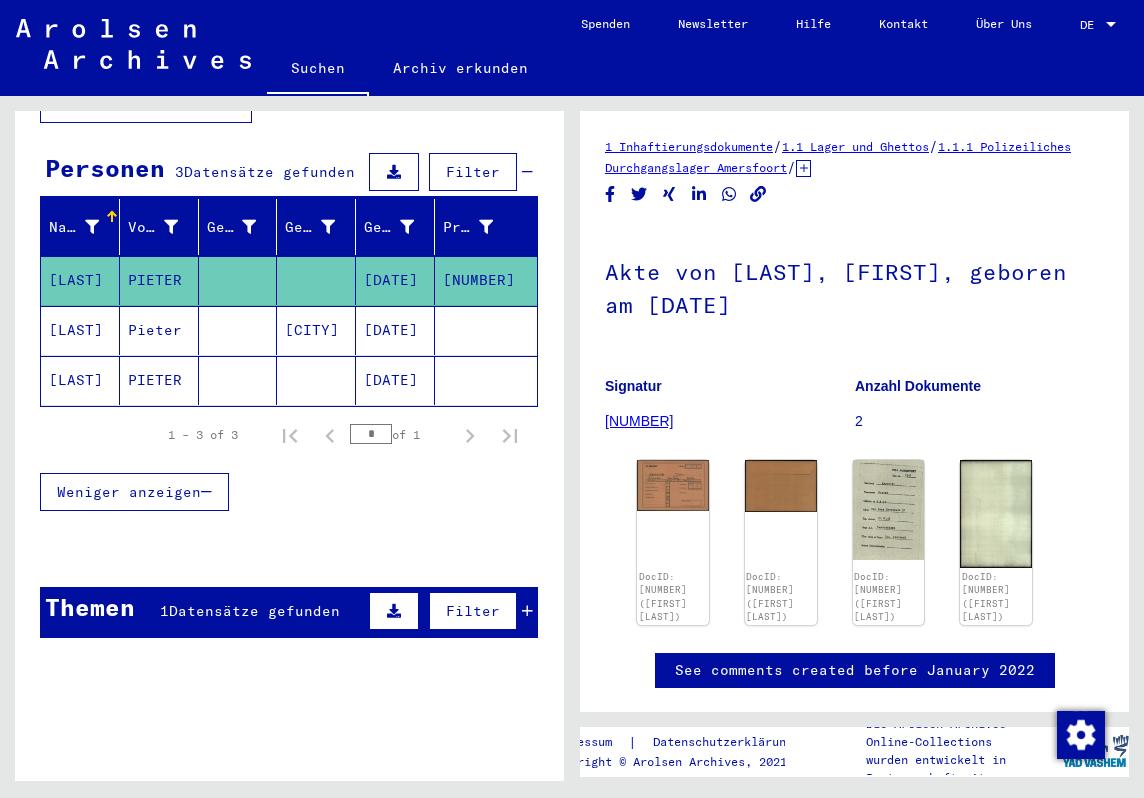 click on "Datensätze gefunden" at bounding box center [254, 611] 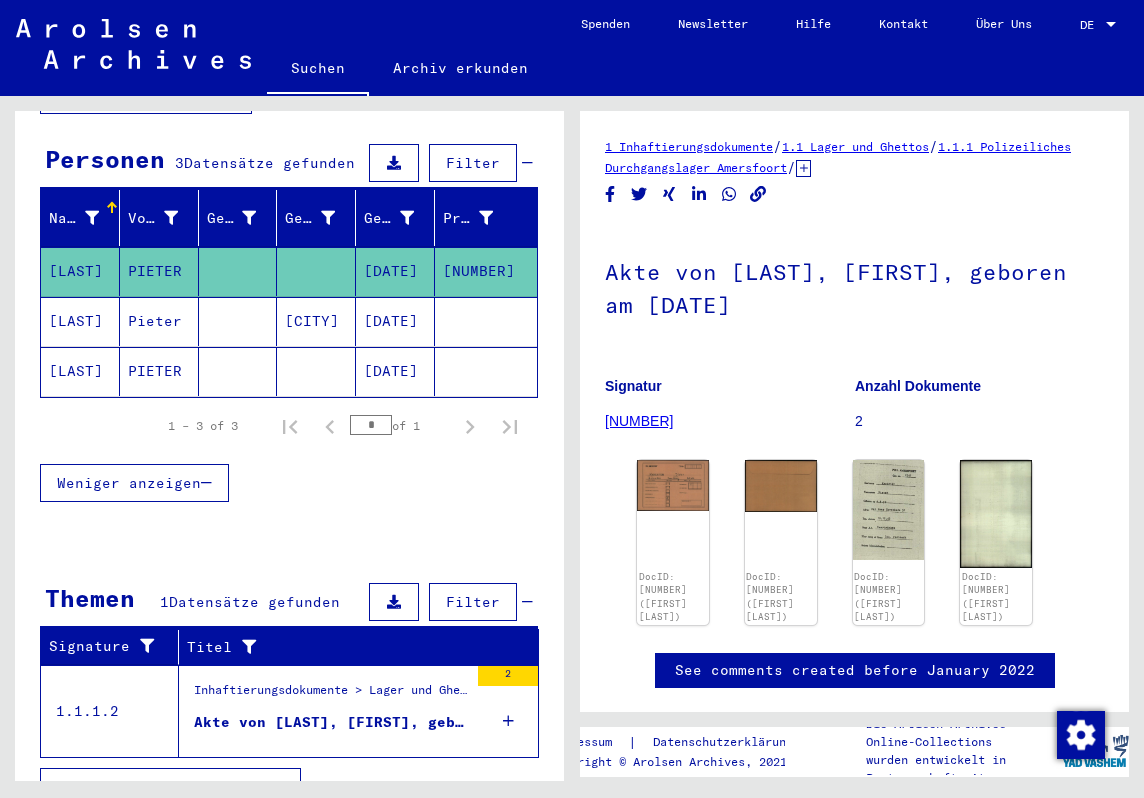 scroll, scrollTop: 186, scrollLeft: 0, axis: vertical 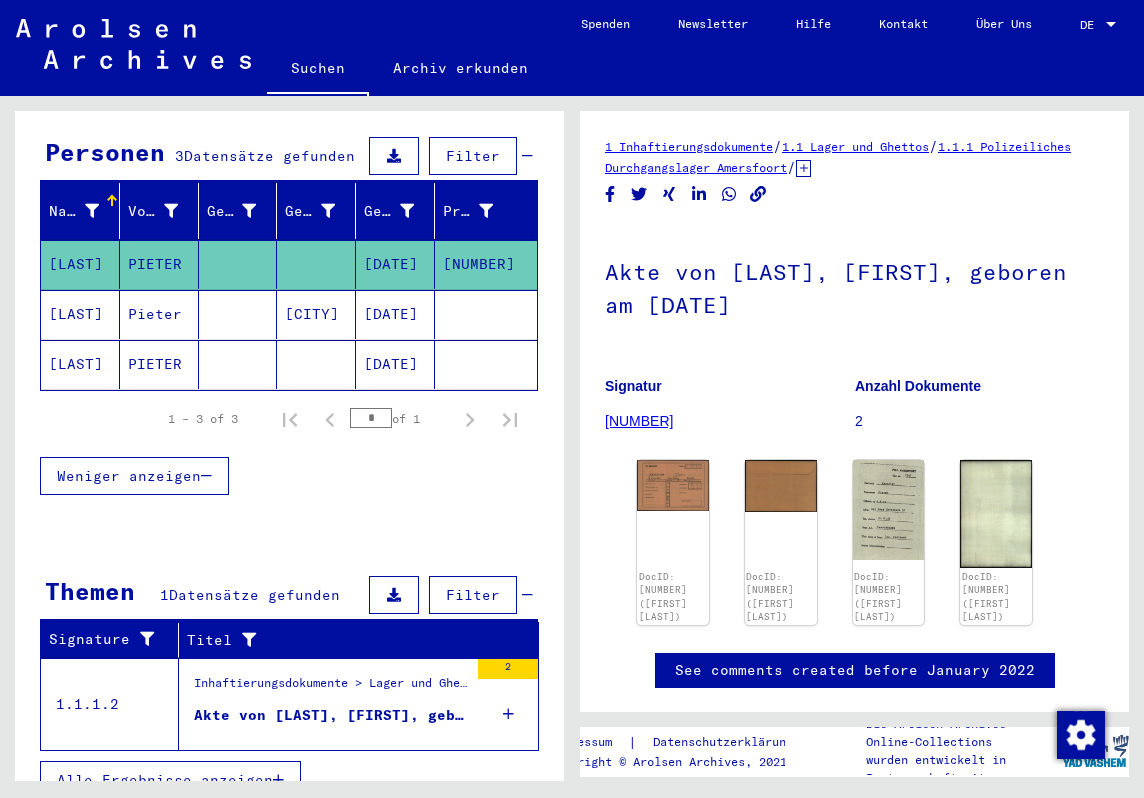 click on "Inhaftierungsdokumente > Lager und Ghettos > Polizeiliches Durchgangslager Amersfoort > Individuelle Unterlagen Amersfoort > Individuelle Häftlings Unterlagen > Akten mit Namen ab KLEIJVER DE" at bounding box center [331, 688] 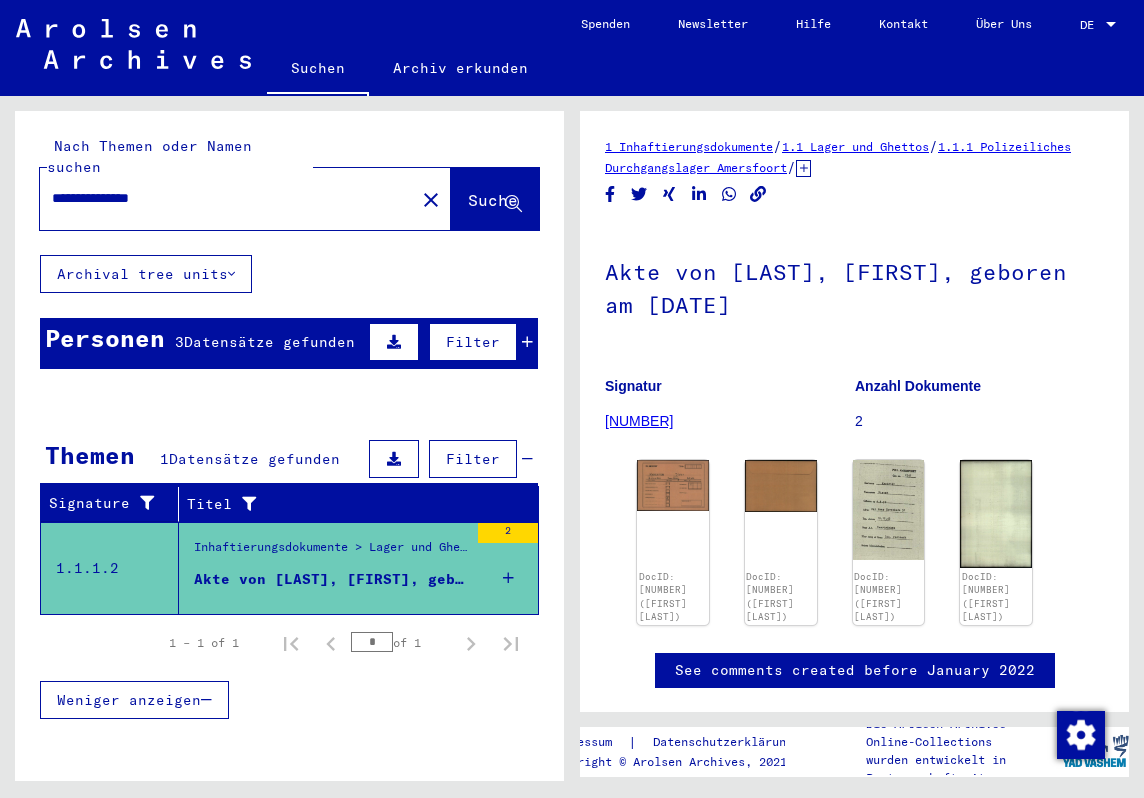 scroll, scrollTop: 0, scrollLeft: 0, axis: both 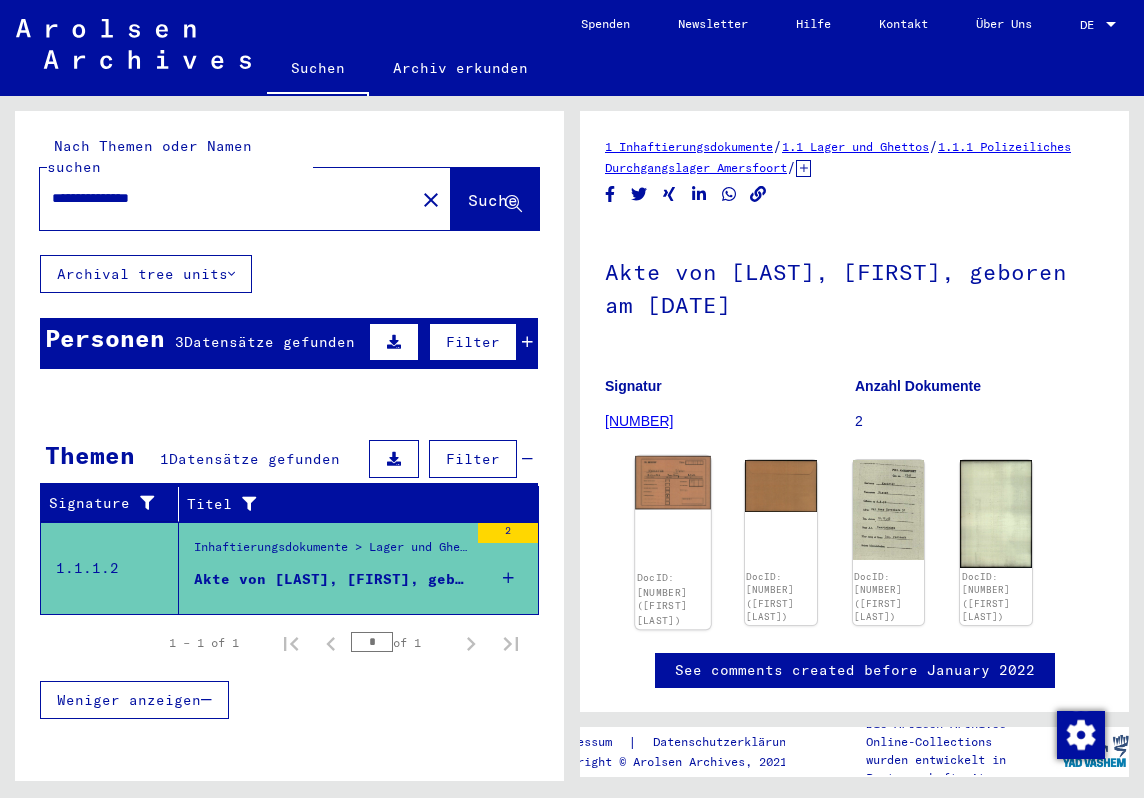click on "DocID: [NUMBER] ([FIRST] [LAST])" 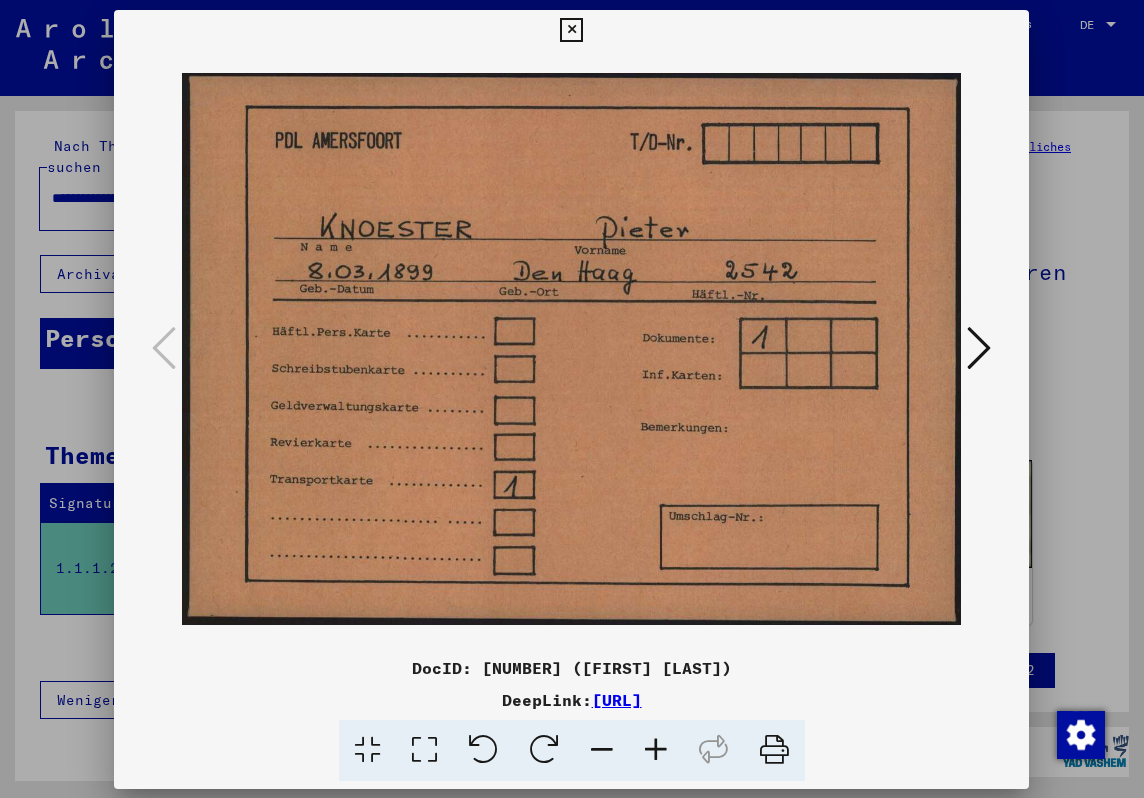 click at bounding box center (571, 349) 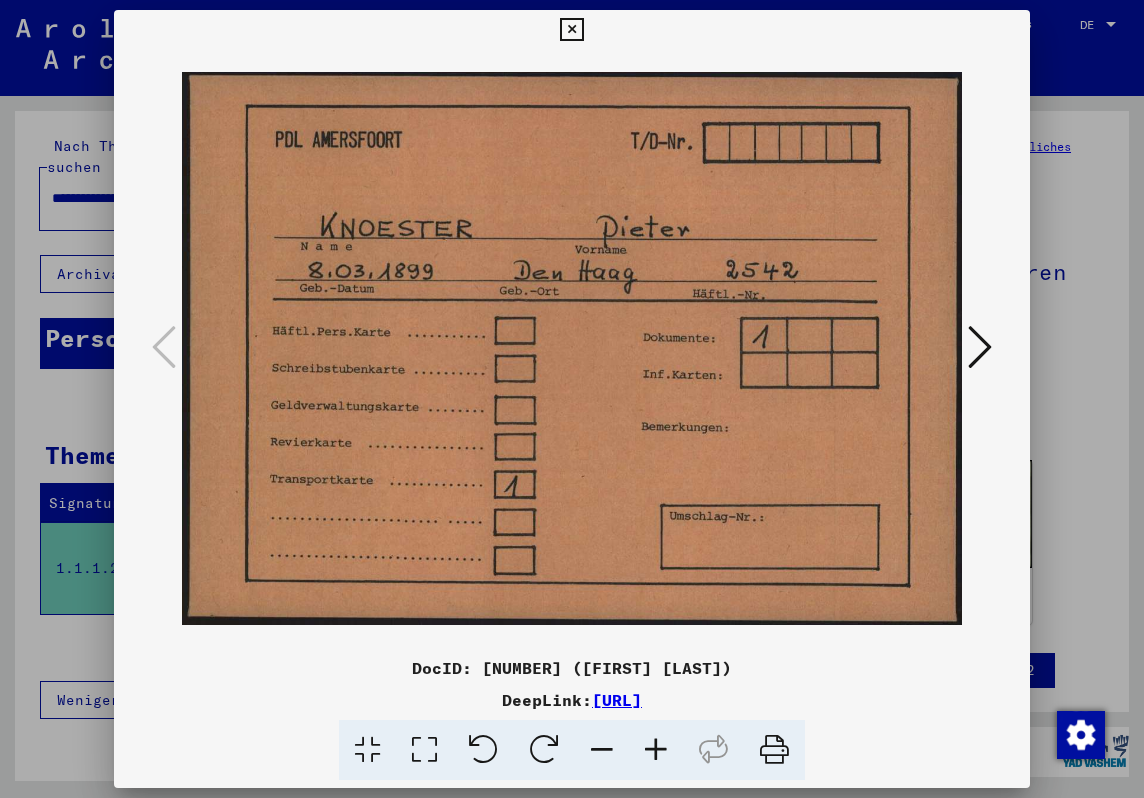 click at bounding box center (980, 348) 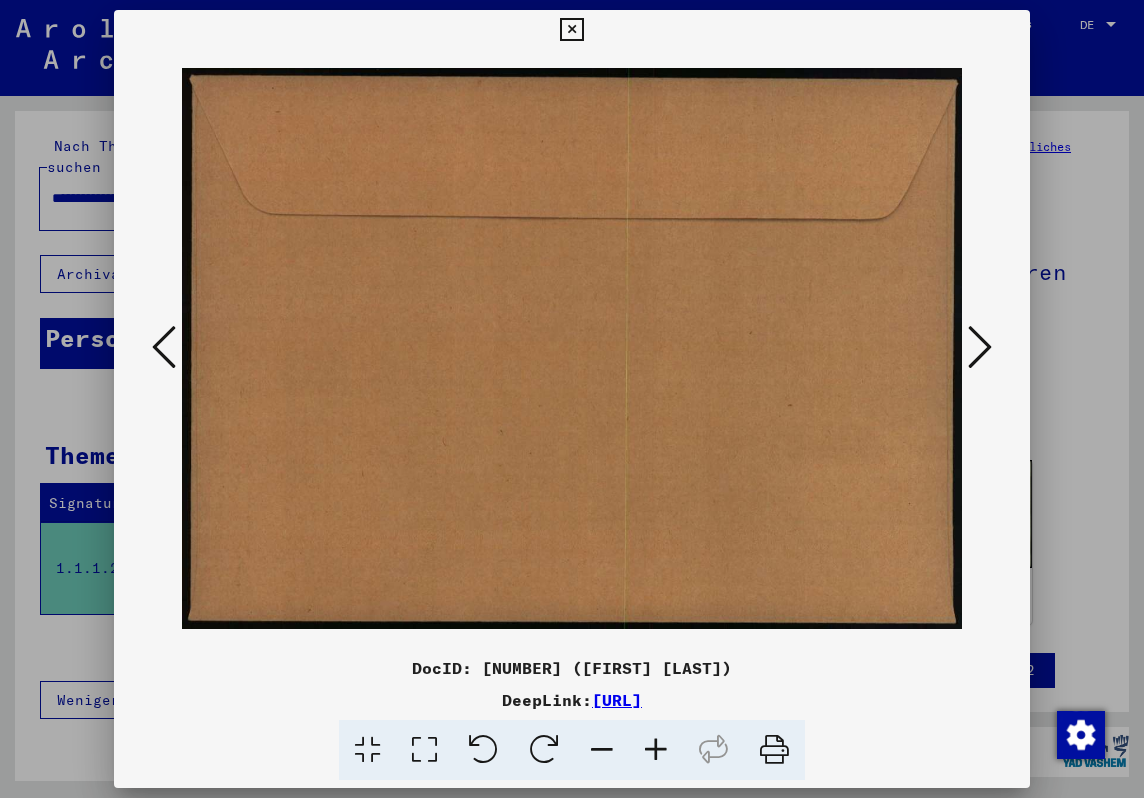 click at bounding box center [980, 347] 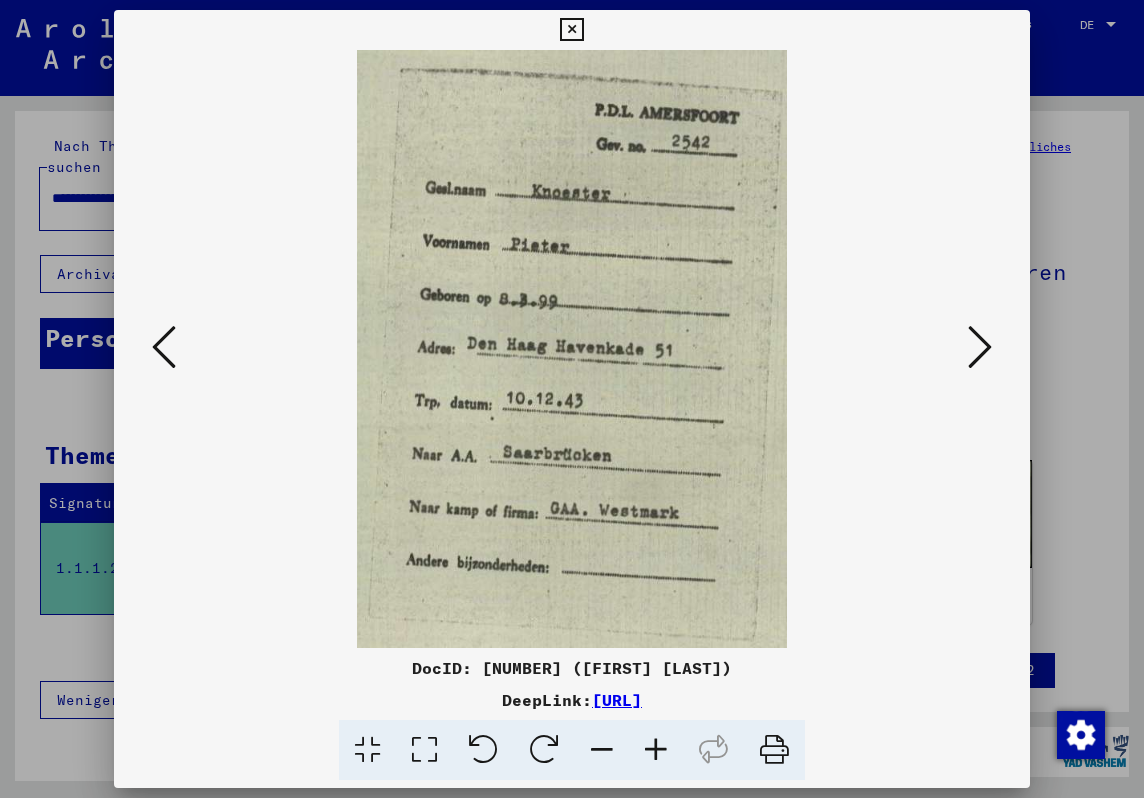 click at bounding box center (980, 347) 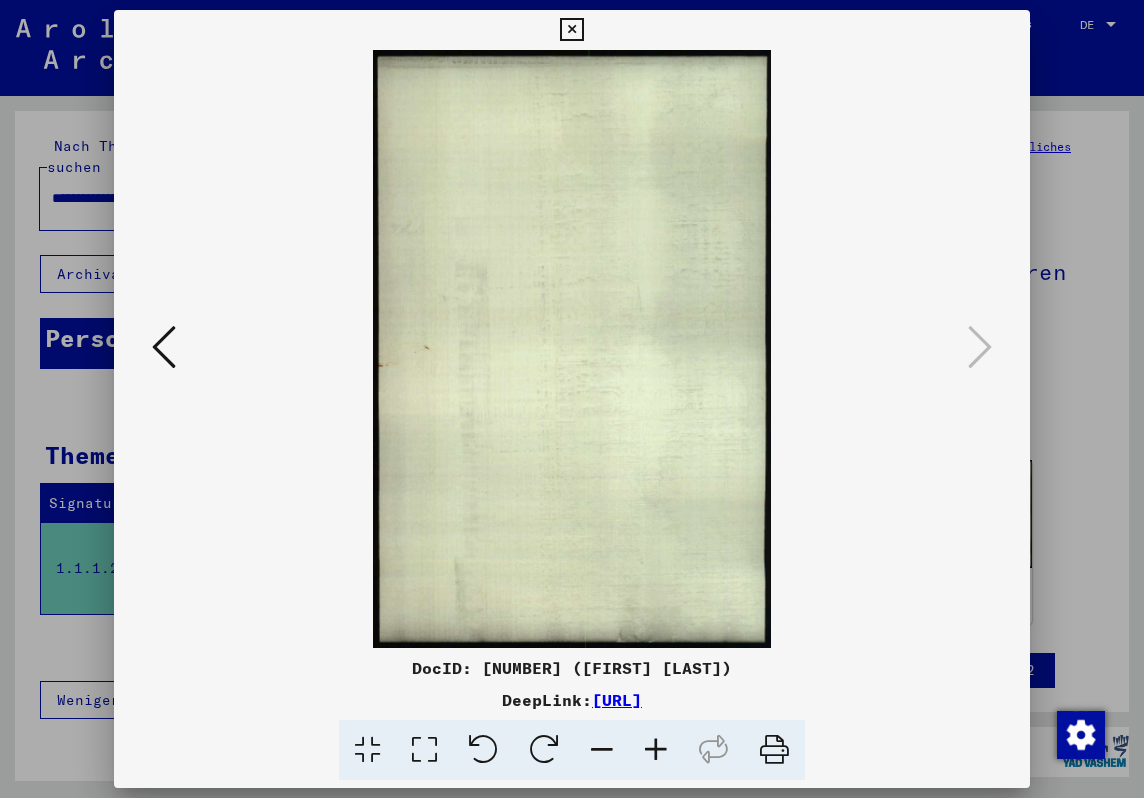click at bounding box center [571, 30] 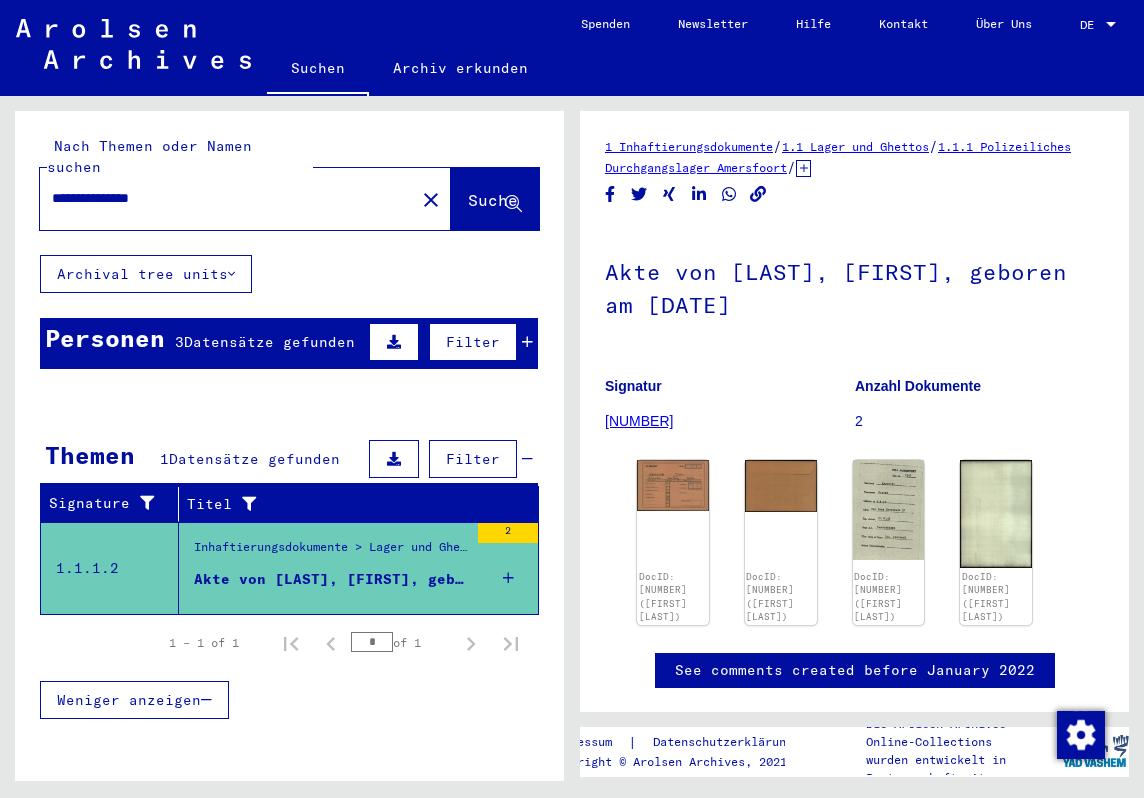 click on "Personen 3  Datensätze gefunden  Filter" at bounding box center (289, 343) 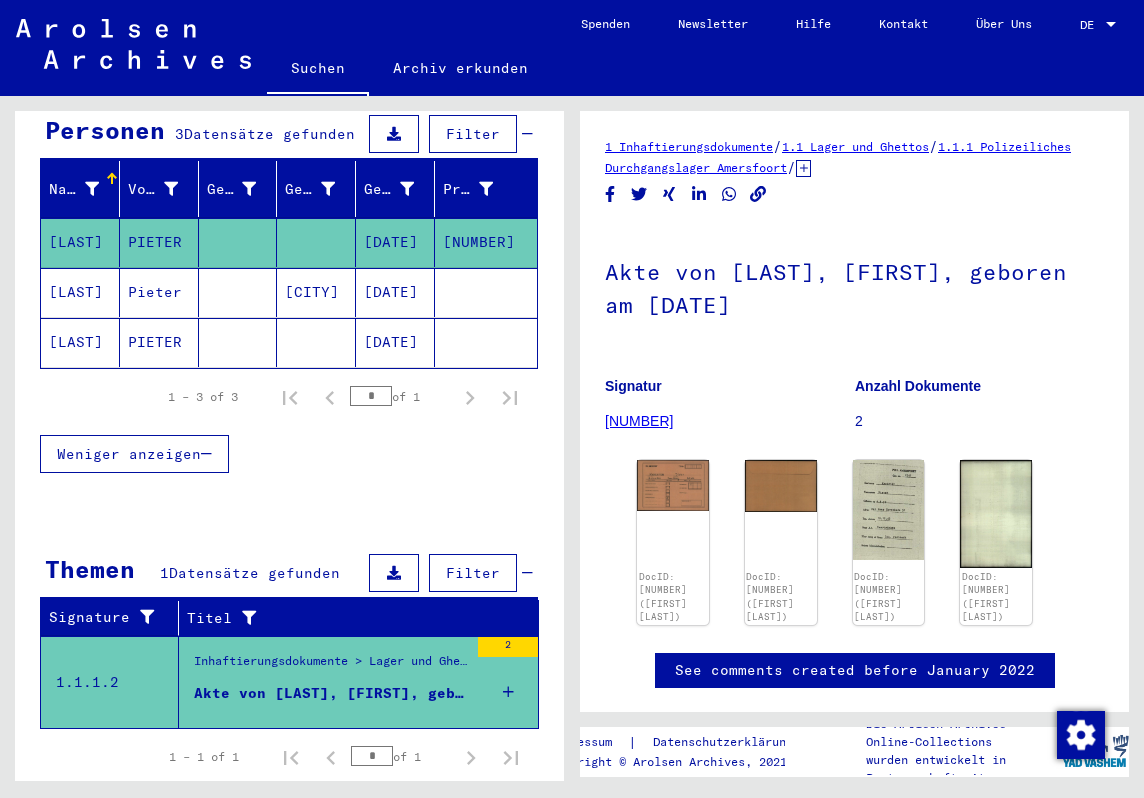 scroll, scrollTop: 104, scrollLeft: 0, axis: vertical 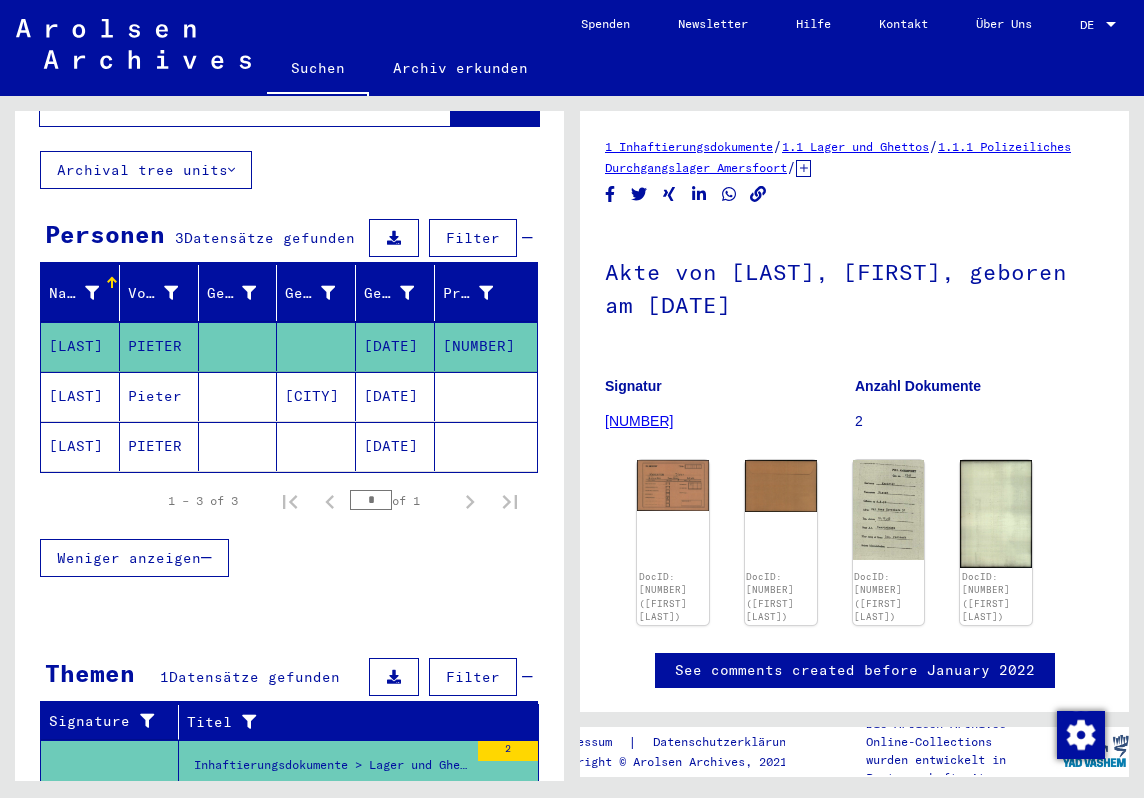 click on "Pieter" at bounding box center [159, 446] 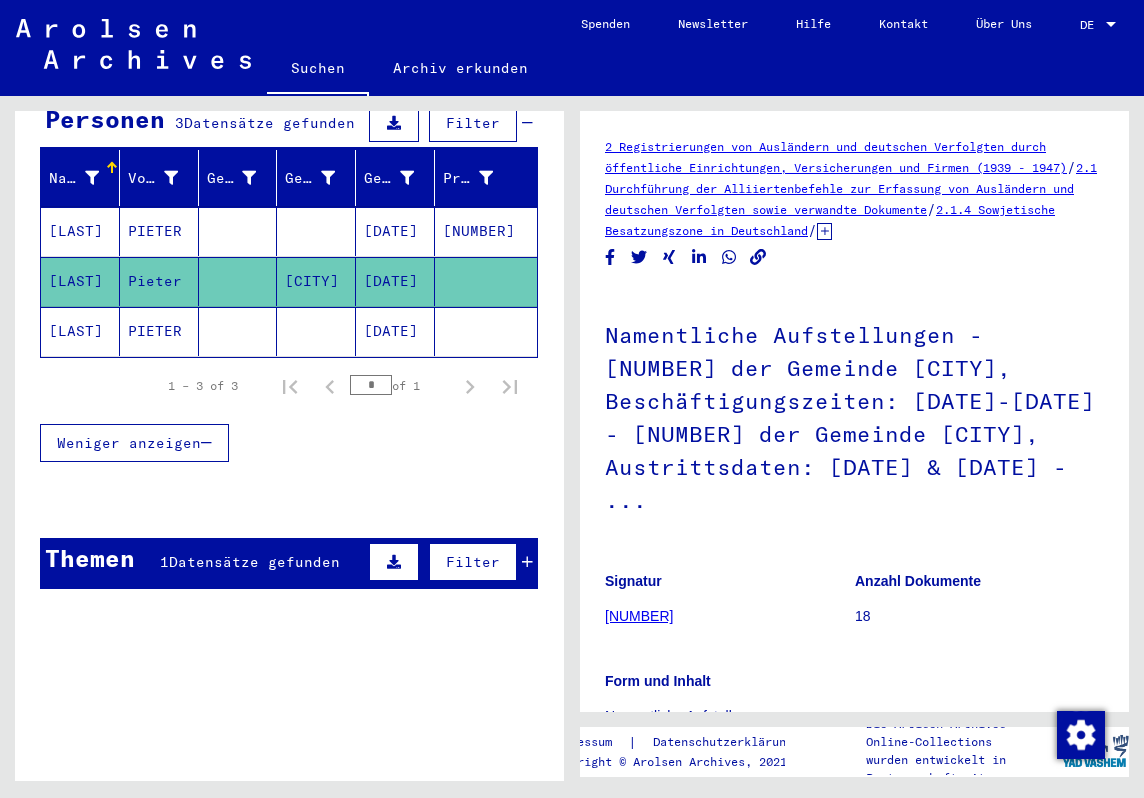 scroll, scrollTop: 226, scrollLeft: 0, axis: vertical 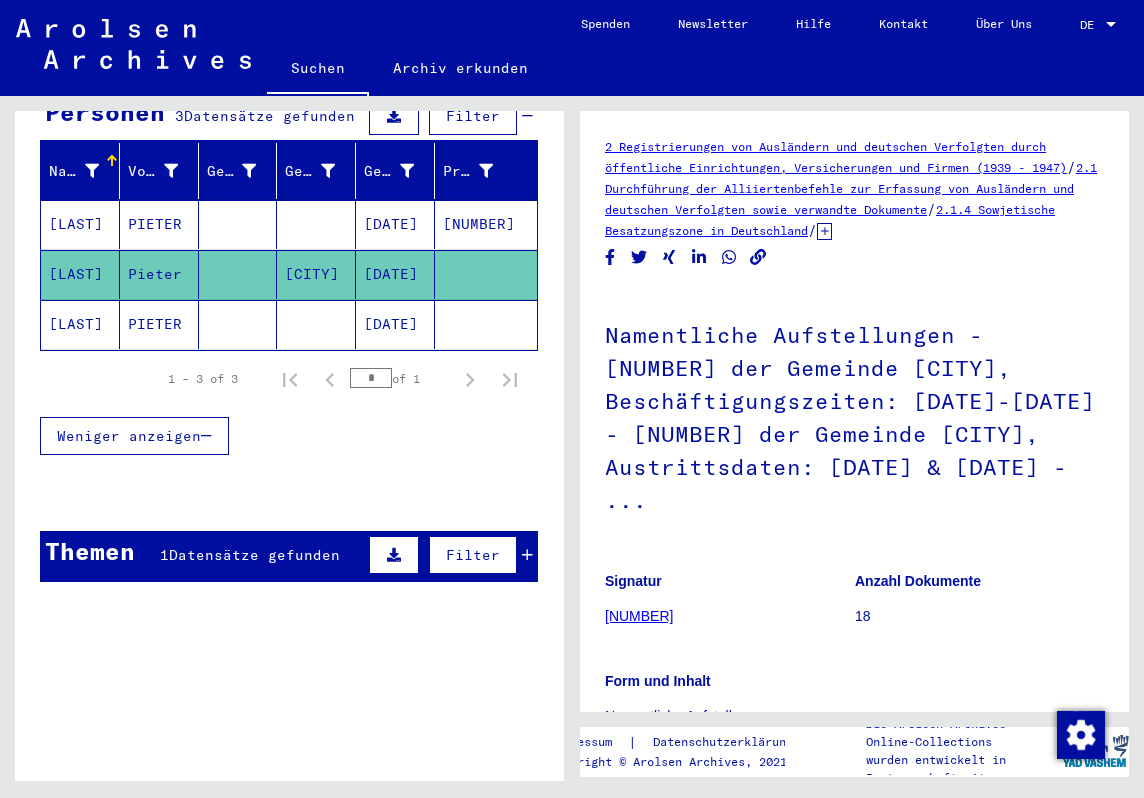 click on "Datensätze gefunden" at bounding box center (254, 555) 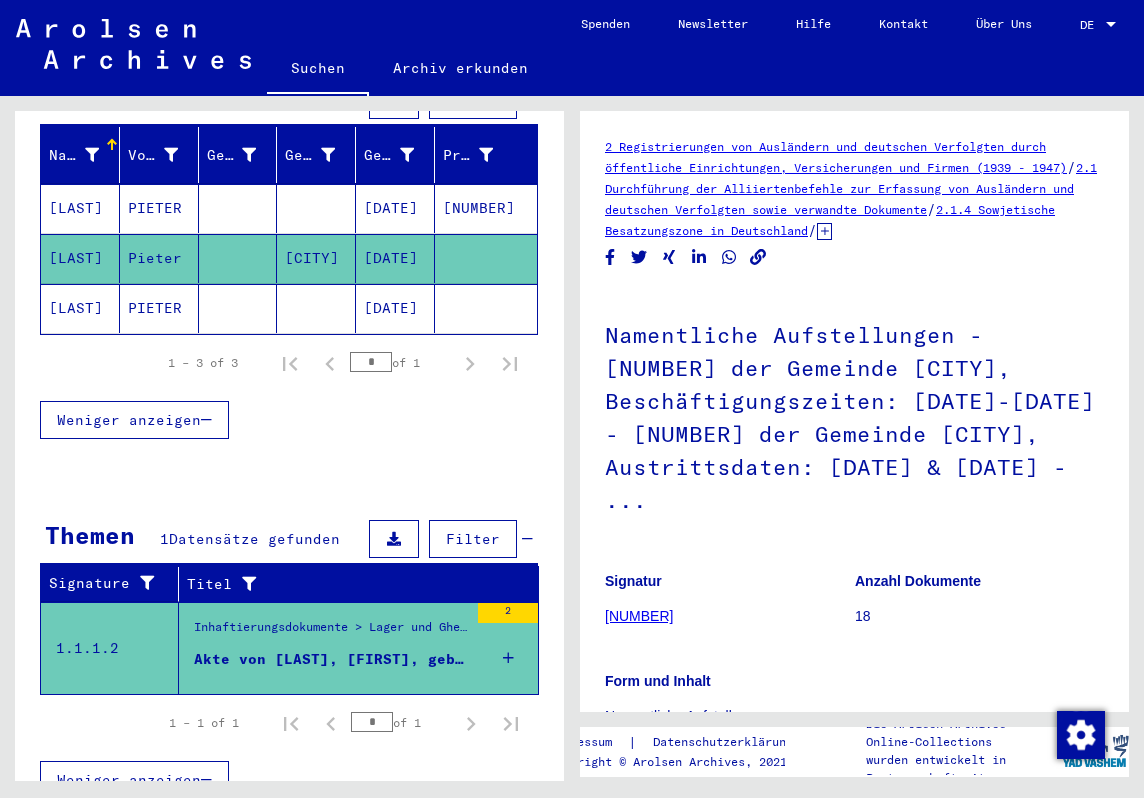 click on "Akte von [LAST], [FIRST], geboren am [DATE]" at bounding box center (331, 659) 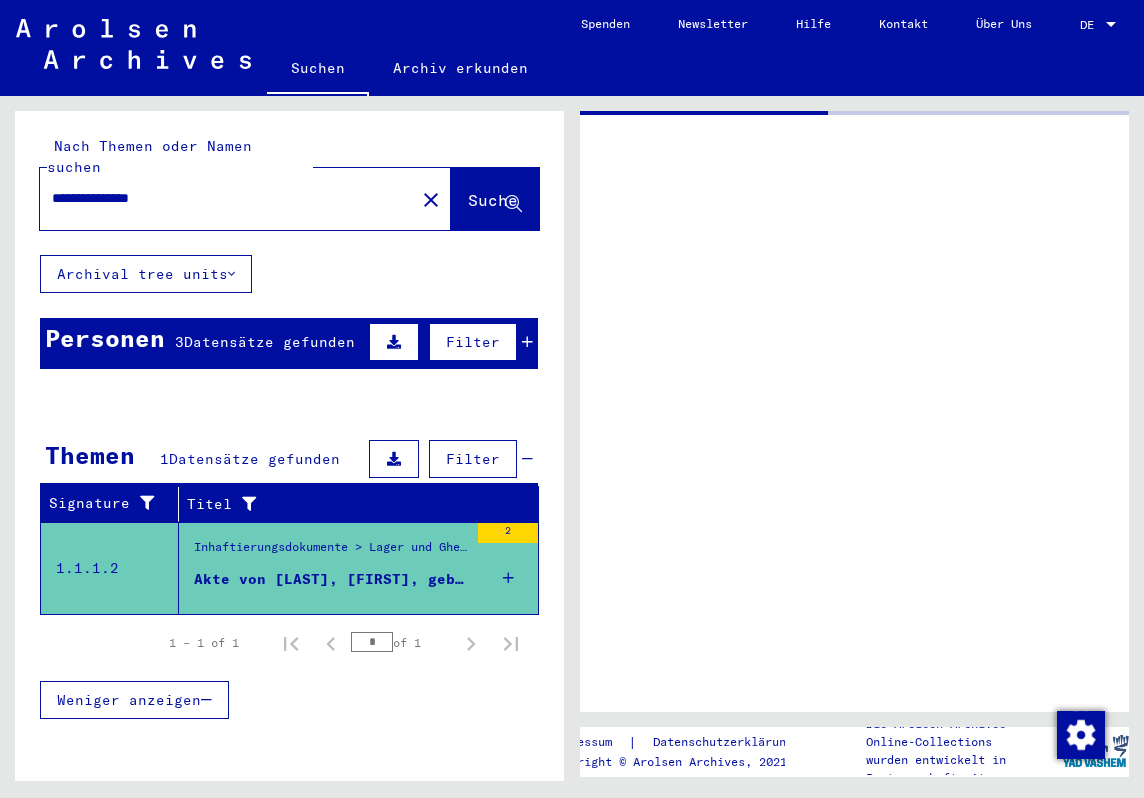 scroll, scrollTop: 0, scrollLeft: 0, axis: both 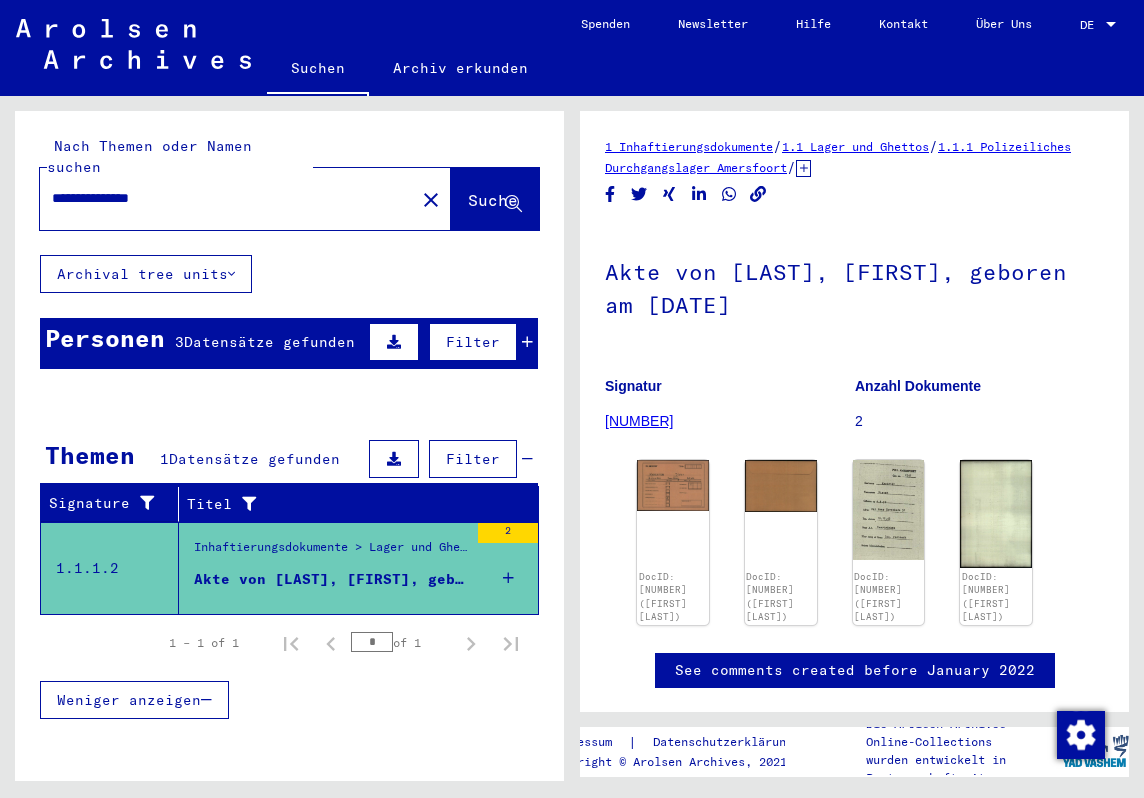 drag, startPoint x: 177, startPoint y: 177, endPoint x: -81, endPoint y: 199, distance: 258.93628 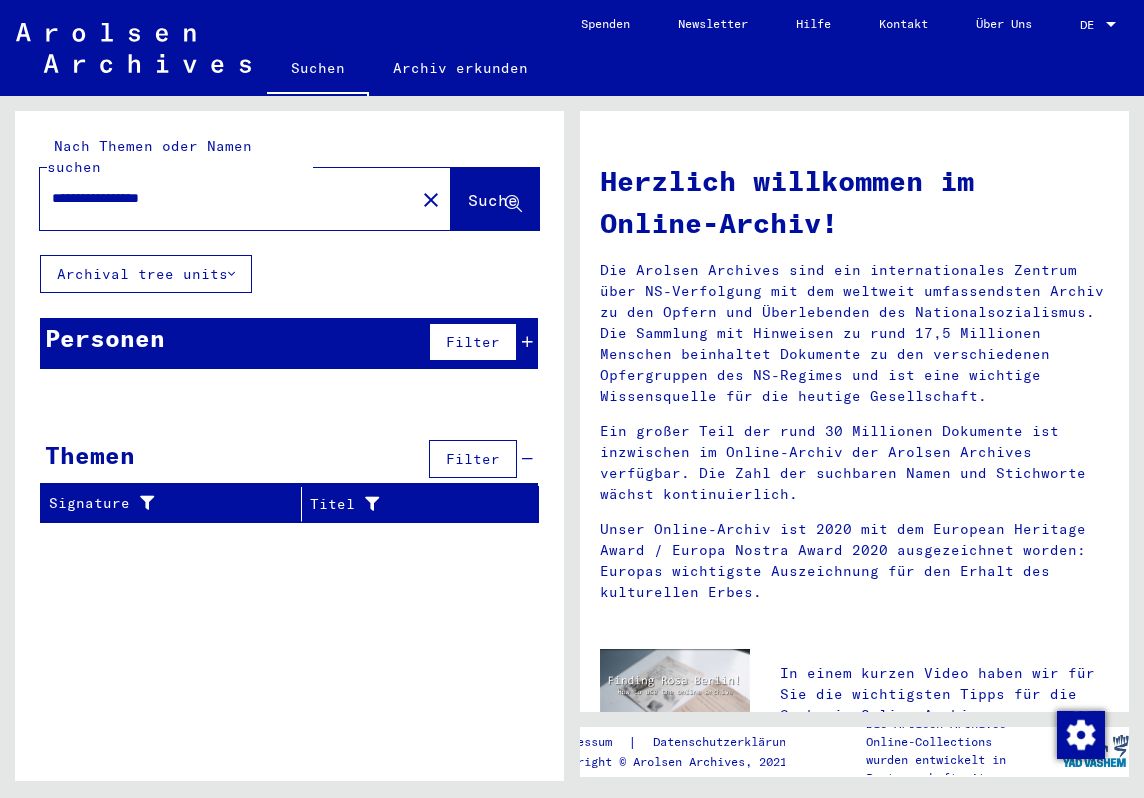 drag, startPoint x: 208, startPoint y: 175, endPoint x: -43, endPoint y: 192, distance: 251.57504 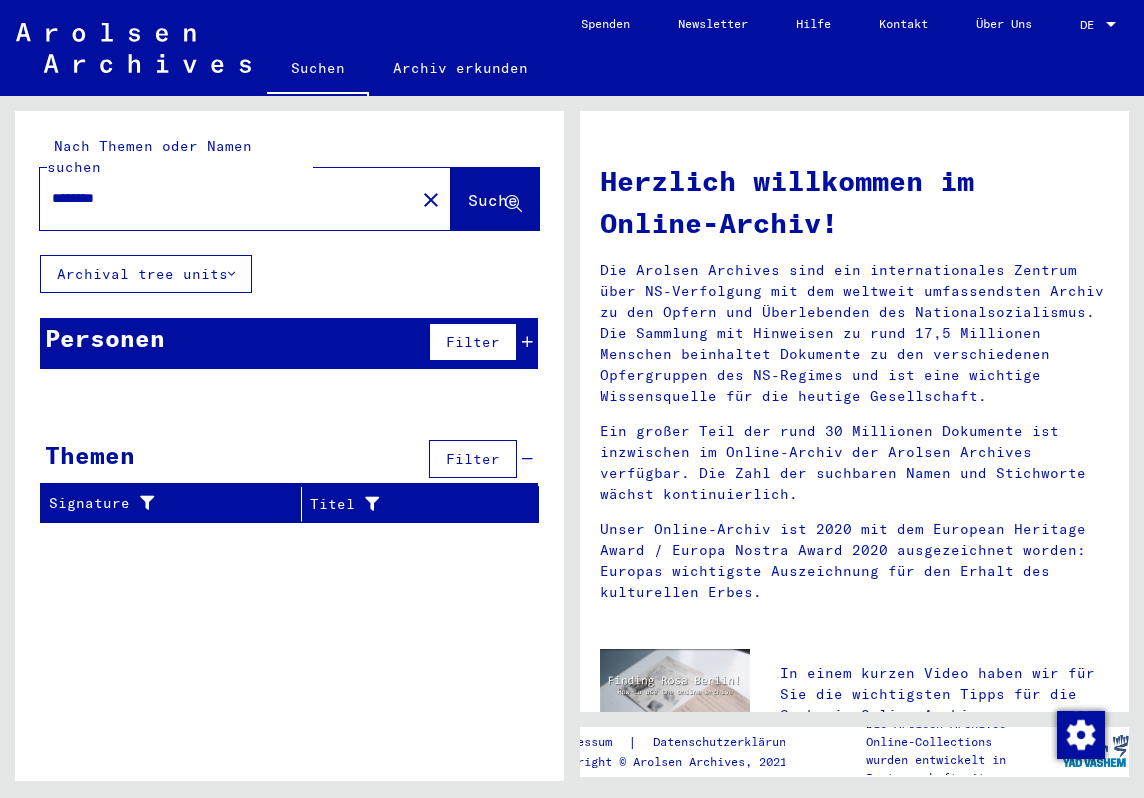 type on "********" 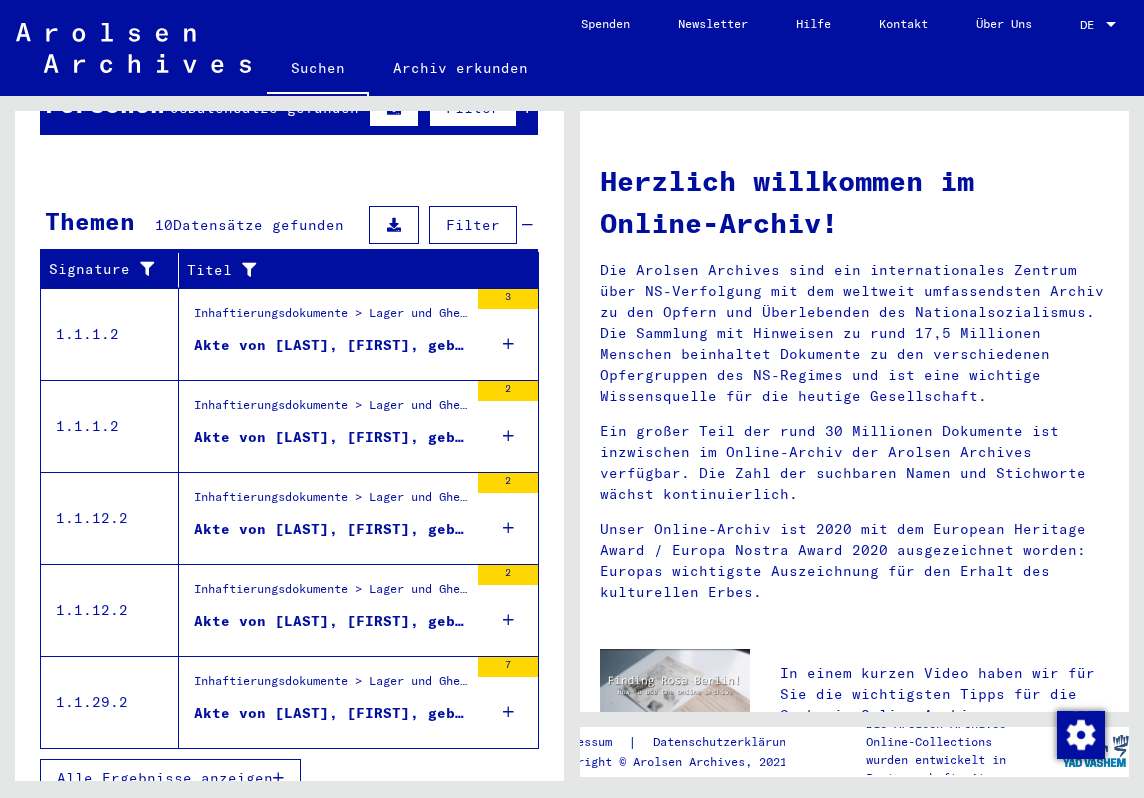 scroll, scrollTop: 130, scrollLeft: 0, axis: vertical 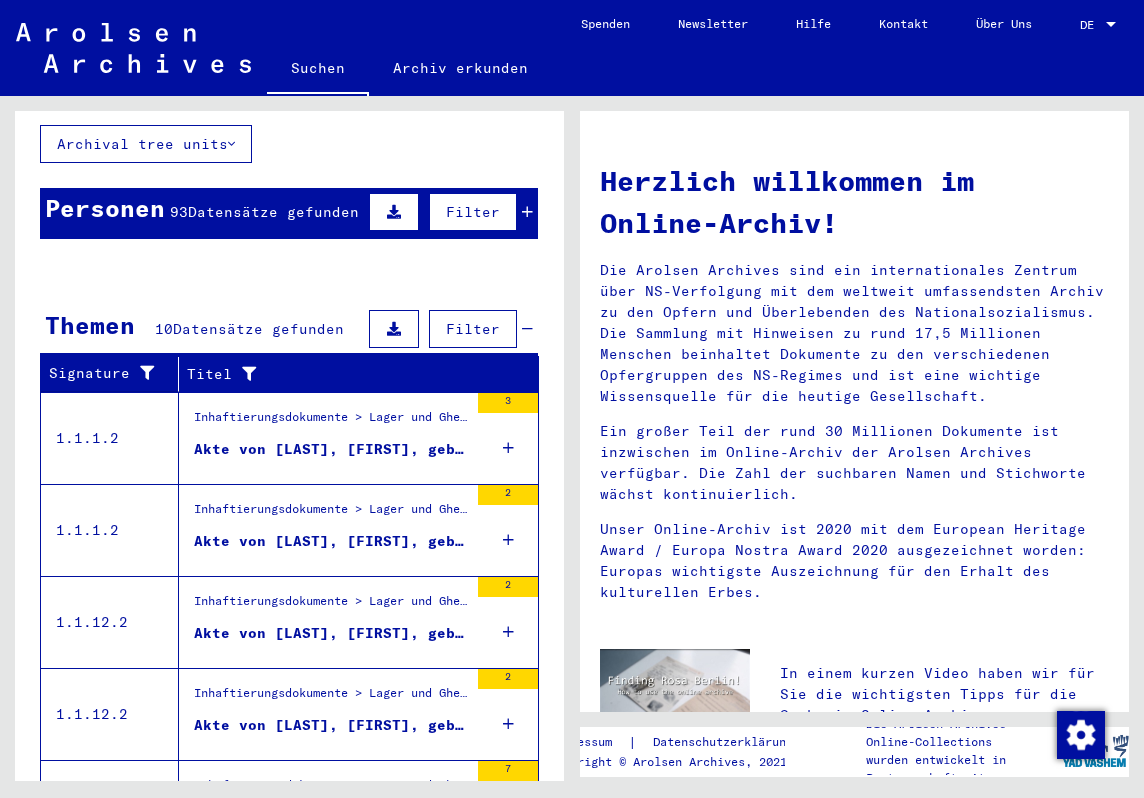 click at bounding box center [394, 212] 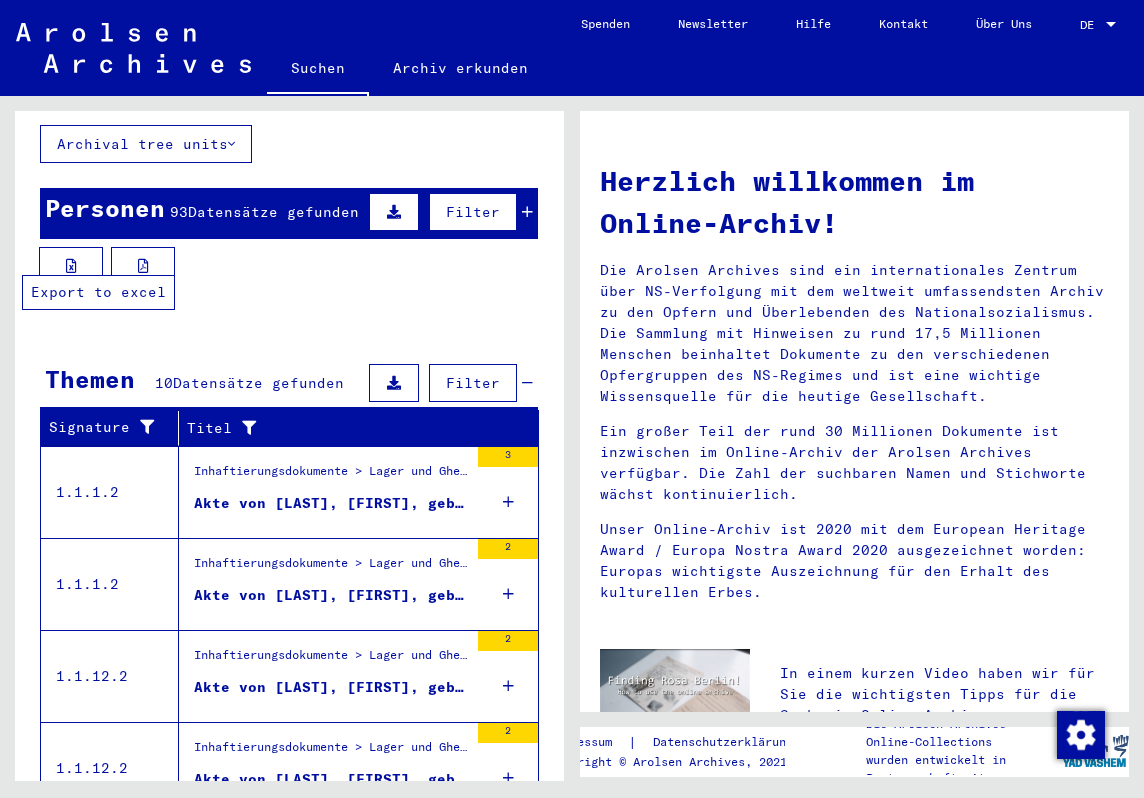 click at bounding box center (71, 266) 